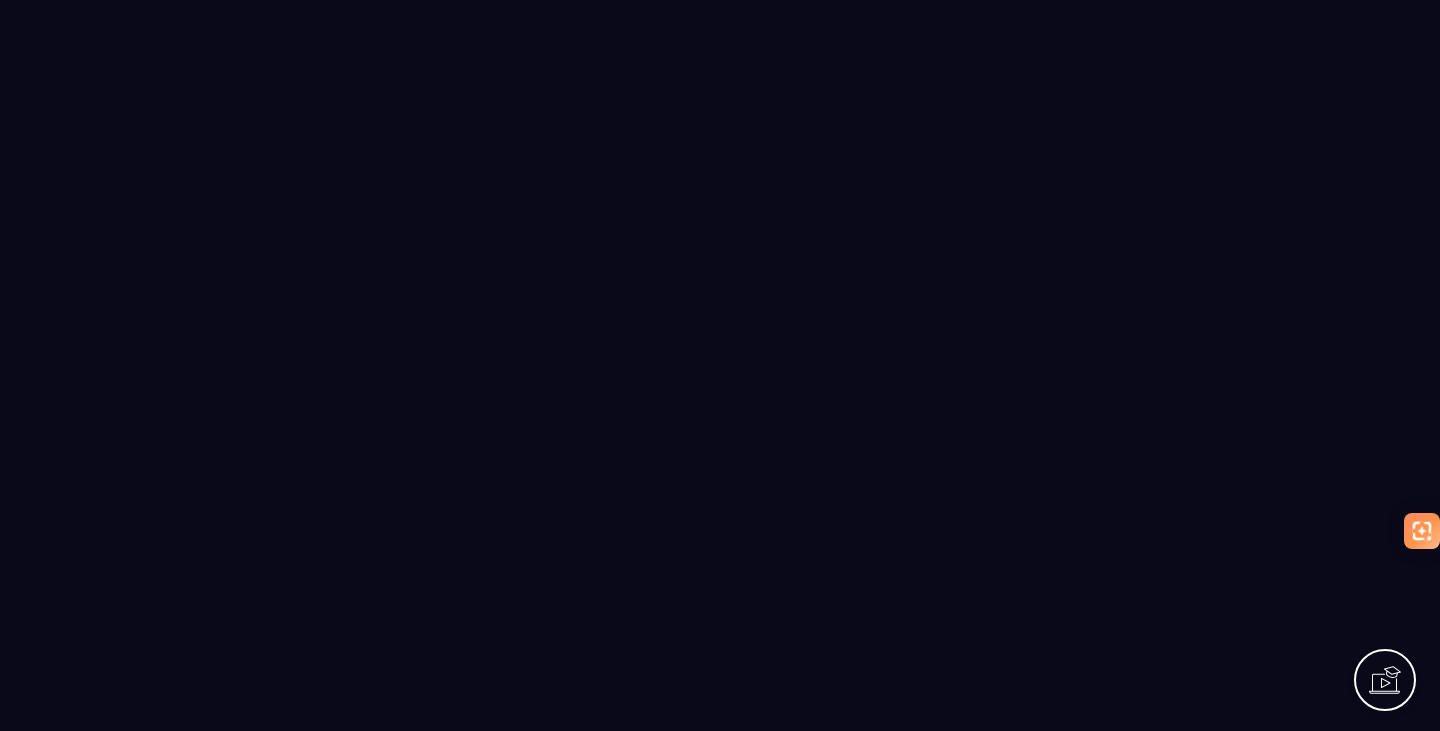 scroll, scrollTop: 0, scrollLeft: 0, axis: both 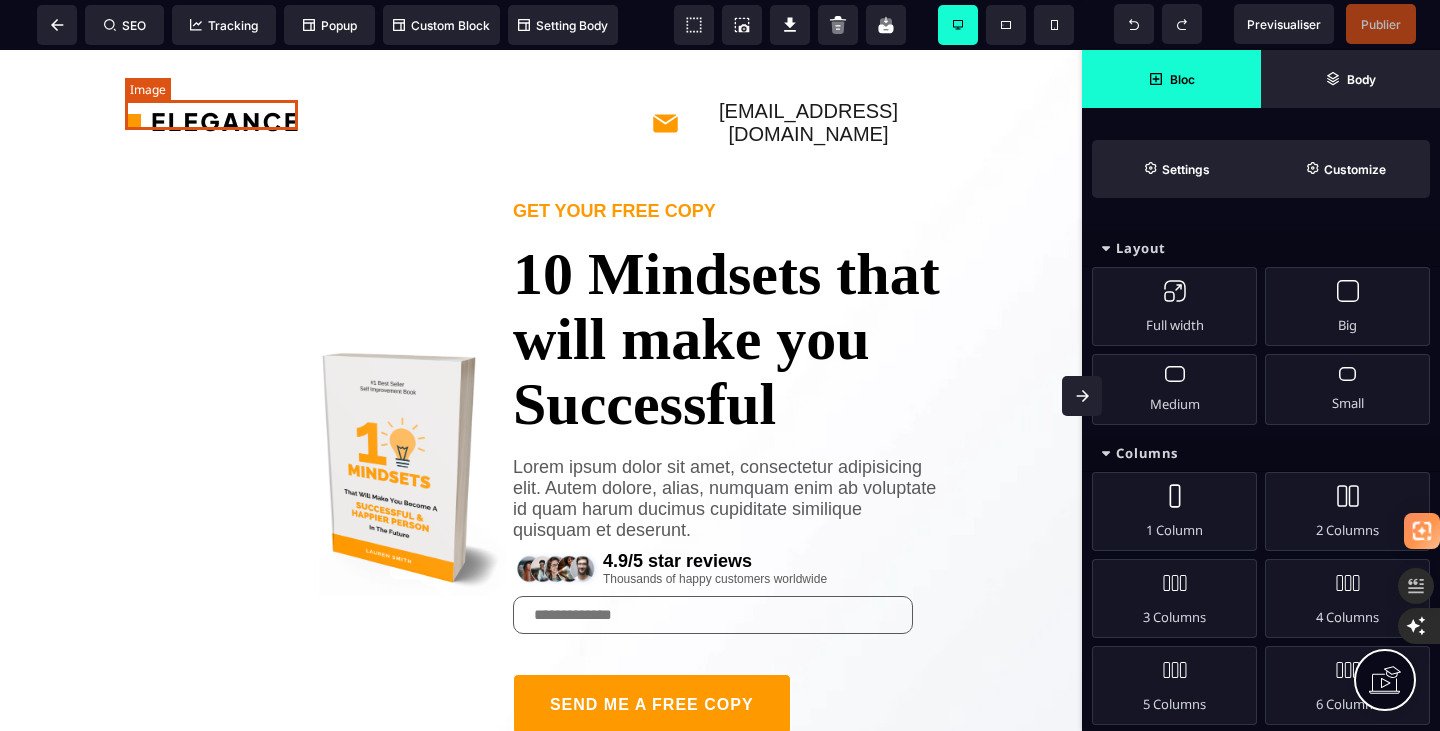 click at bounding box center [211, 121] 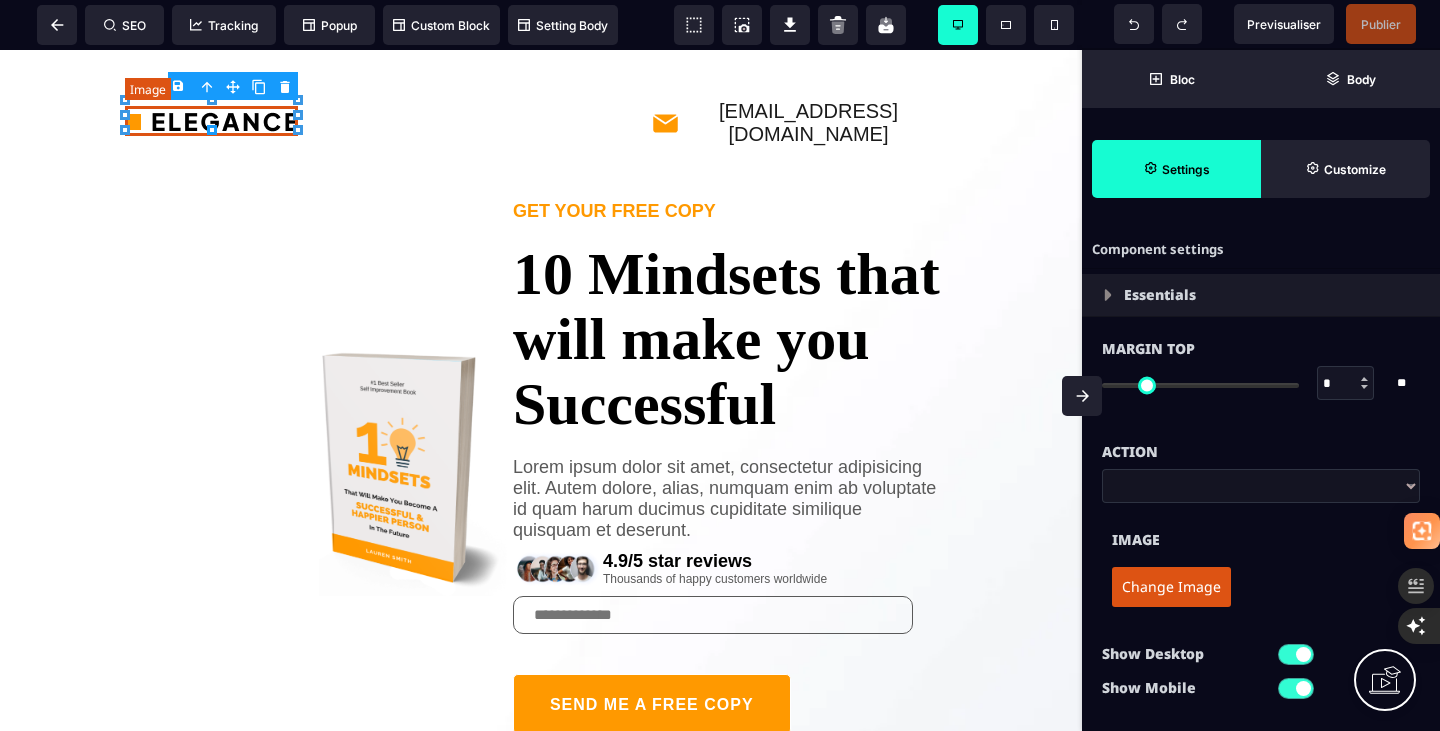 type on "*" 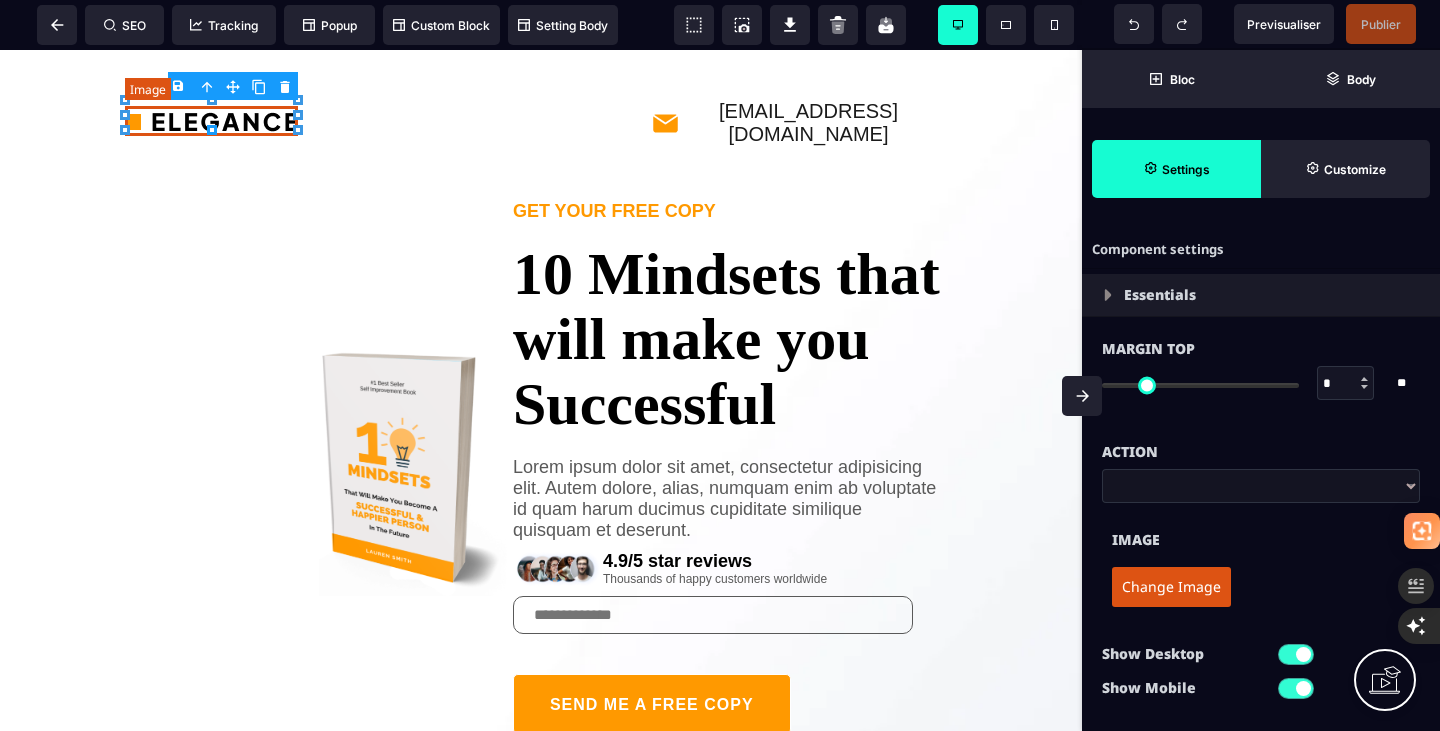 type on "****" 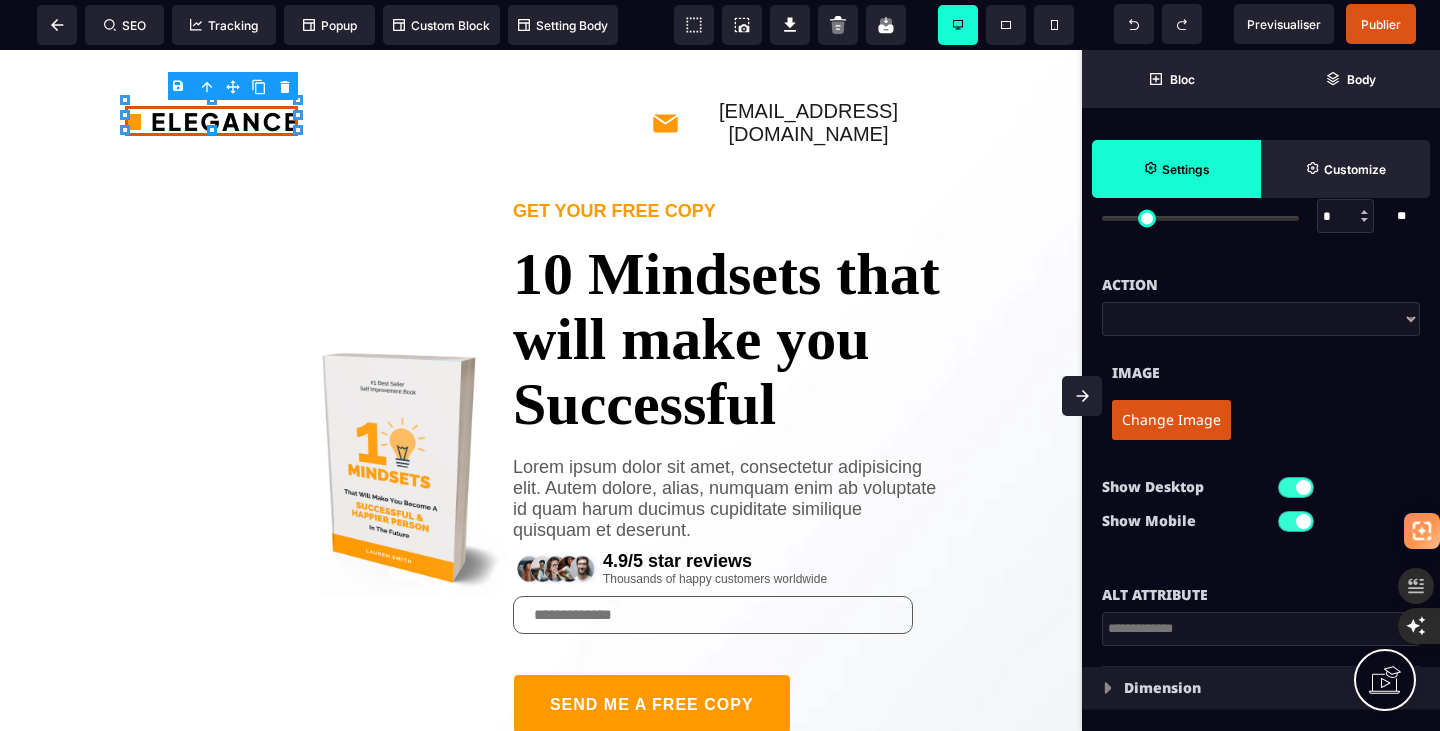 scroll, scrollTop: 0, scrollLeft: 0, axis: both 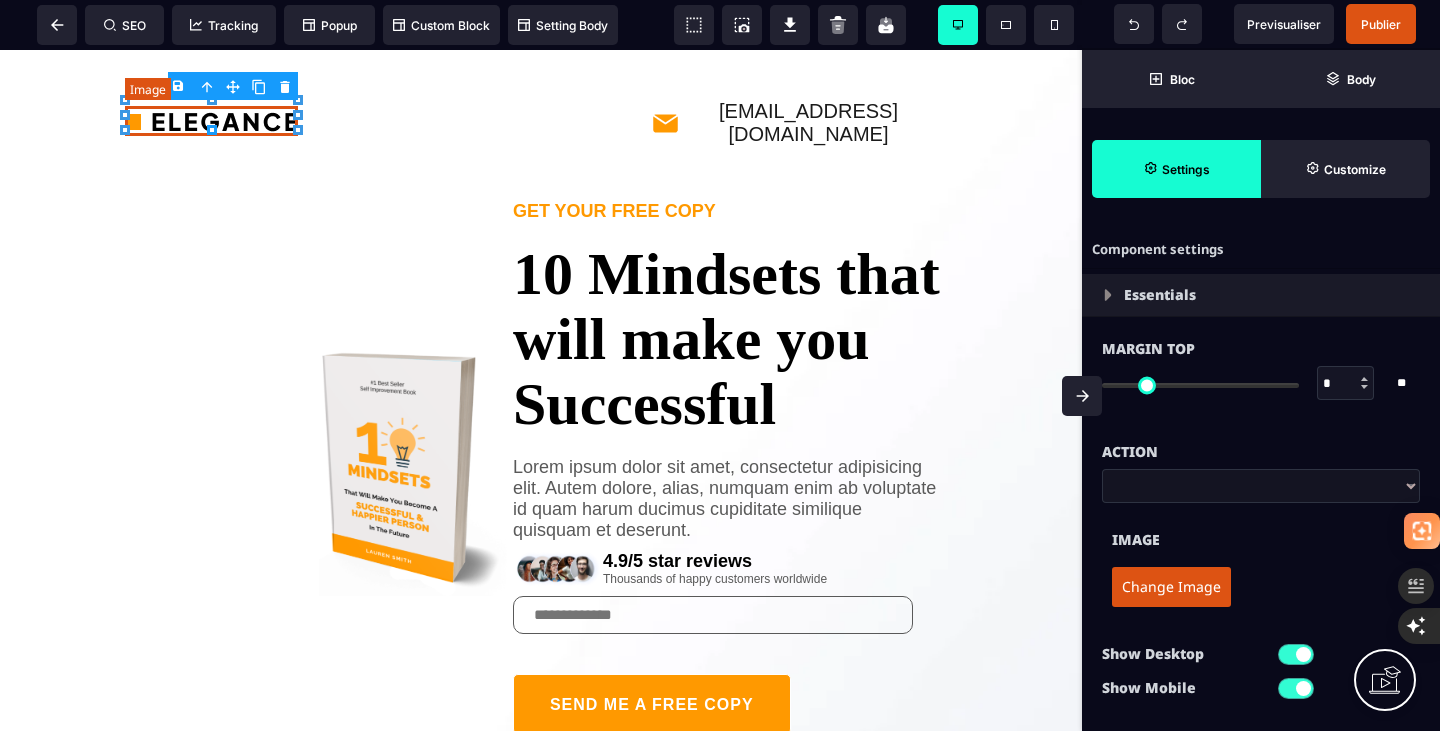 click at bounding box center (211, 121) 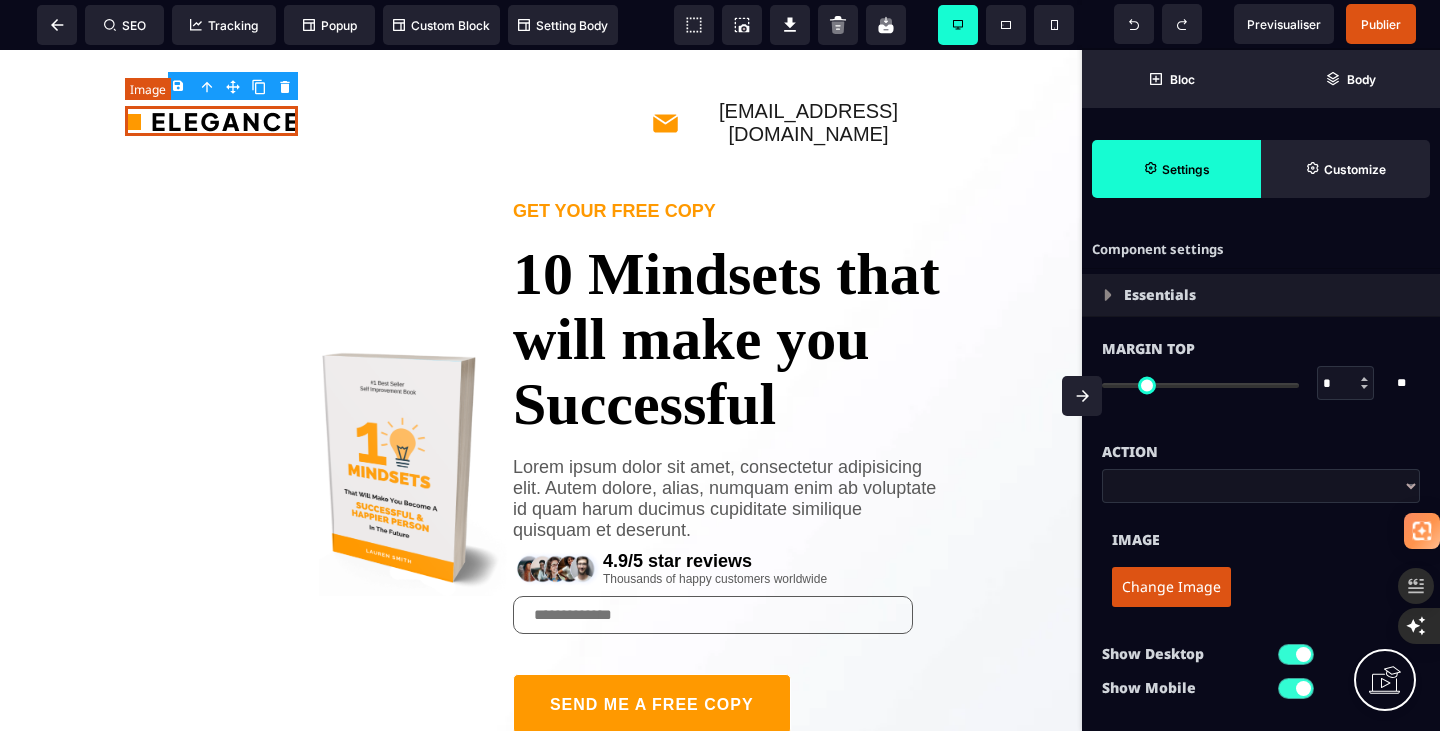 click at bounding box center (211, 121) 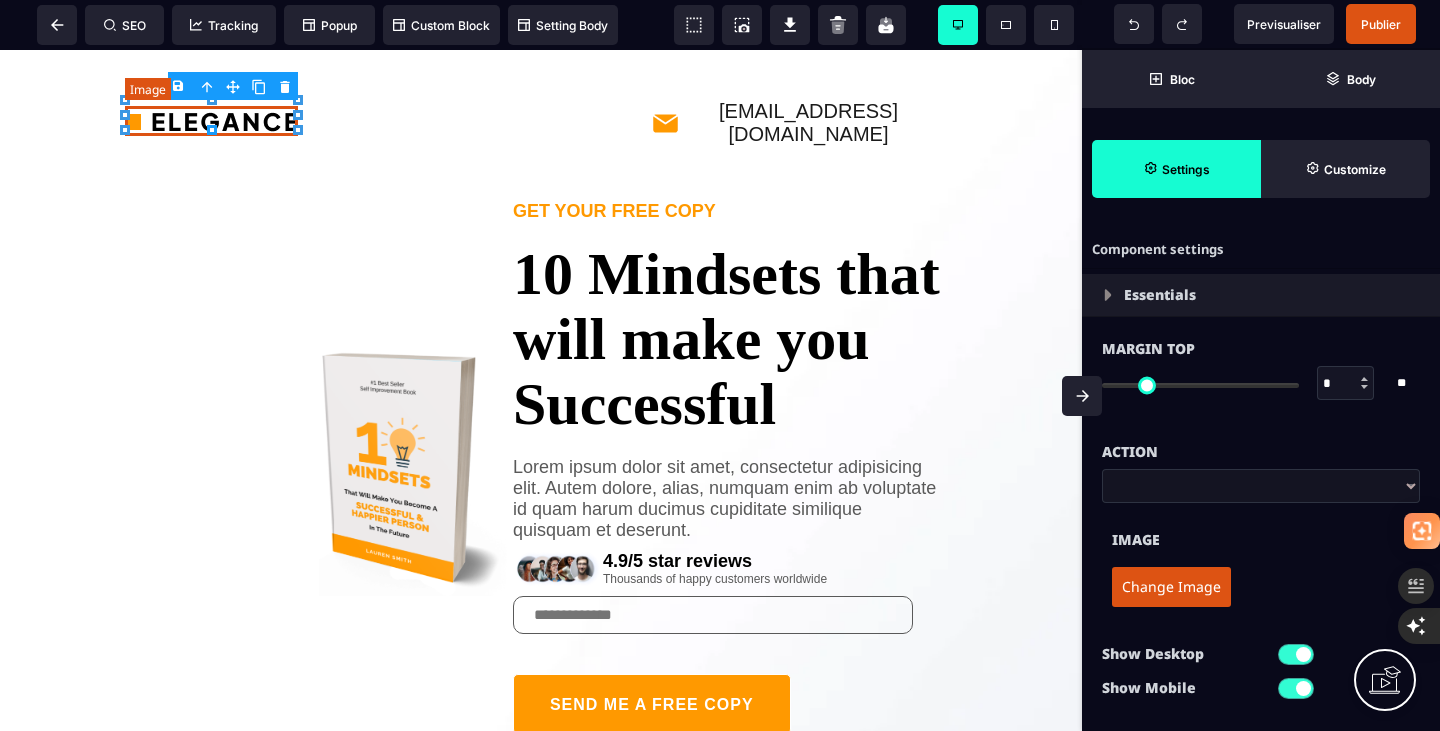 click at bounding box center [211, 121] 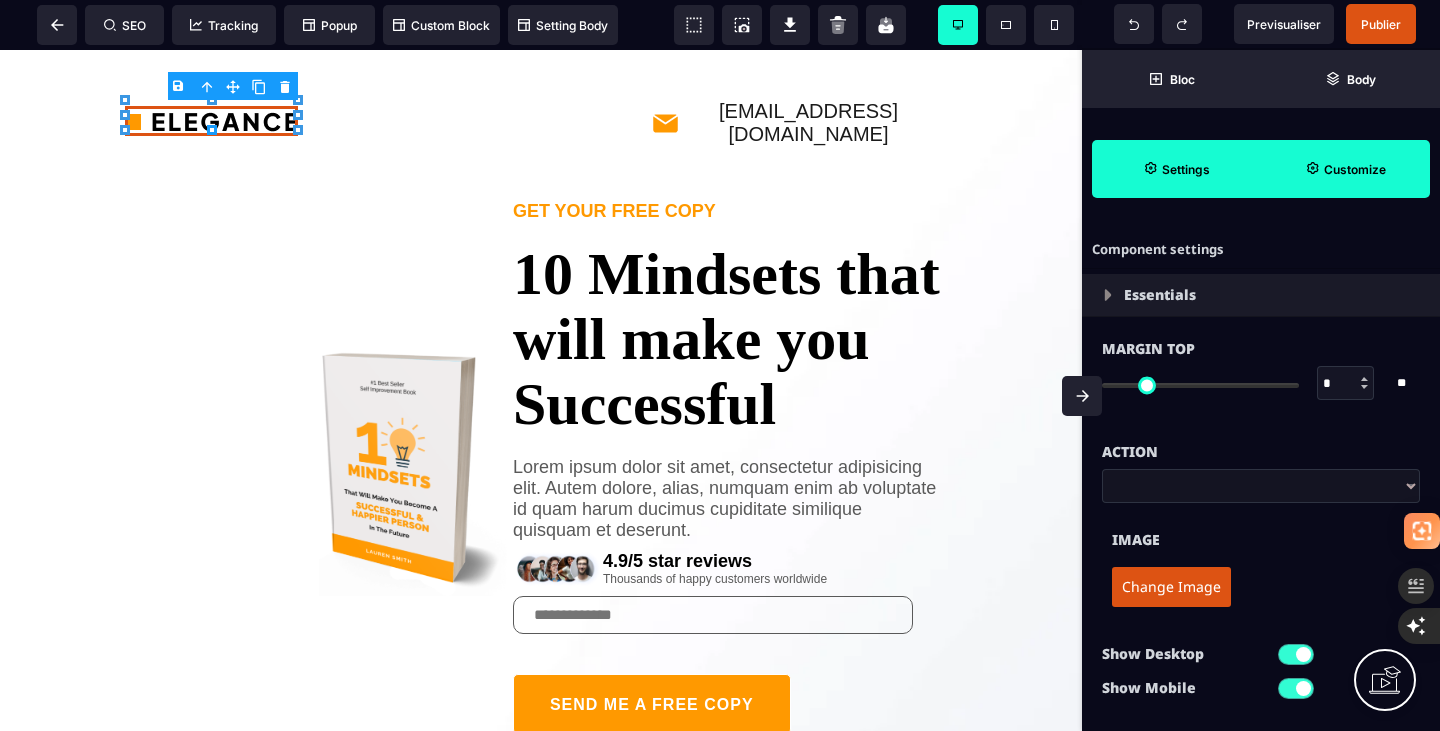 click on "Customize" at bounding box center (1345, 169) 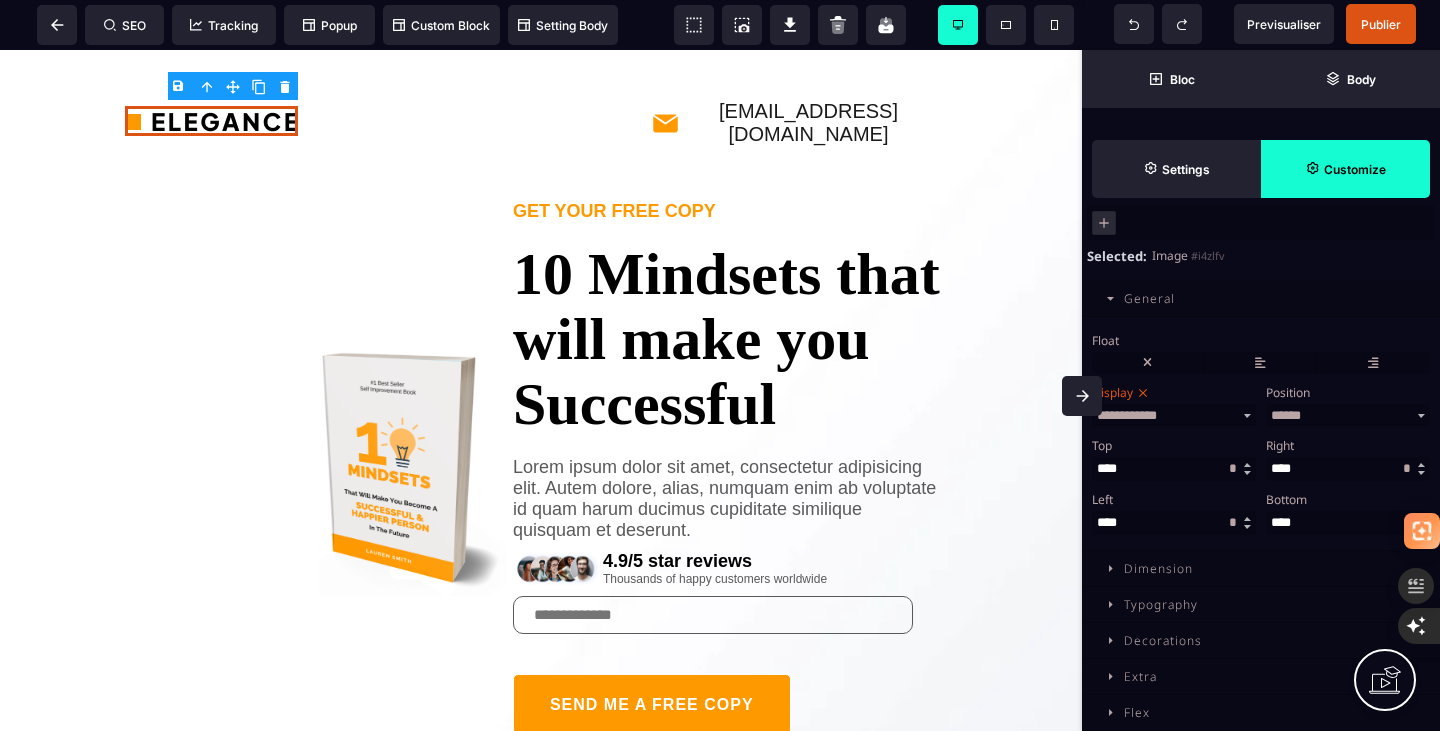 scroll, scrollTop: 0, scrollLeft: 0, axis: both 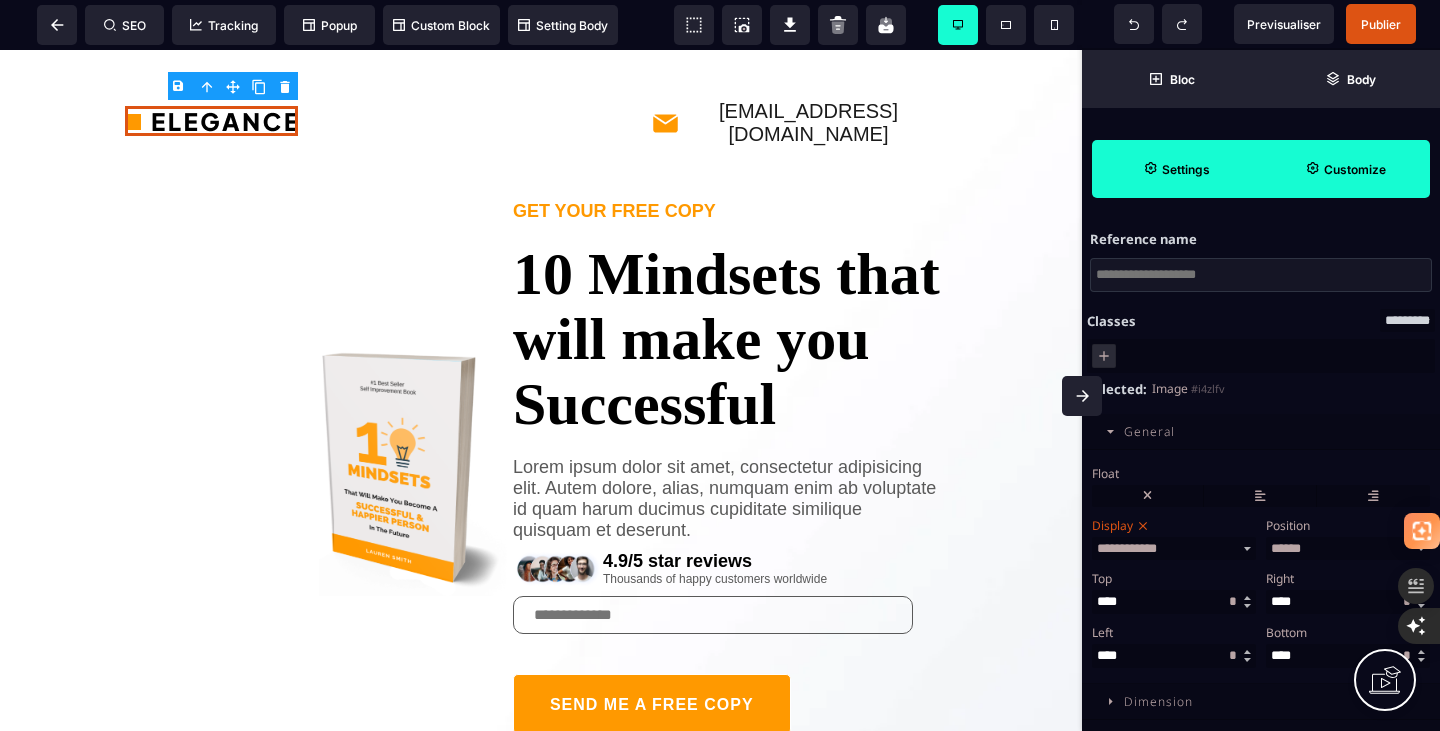 click on "Settings" at bounding box center [1176, 169] 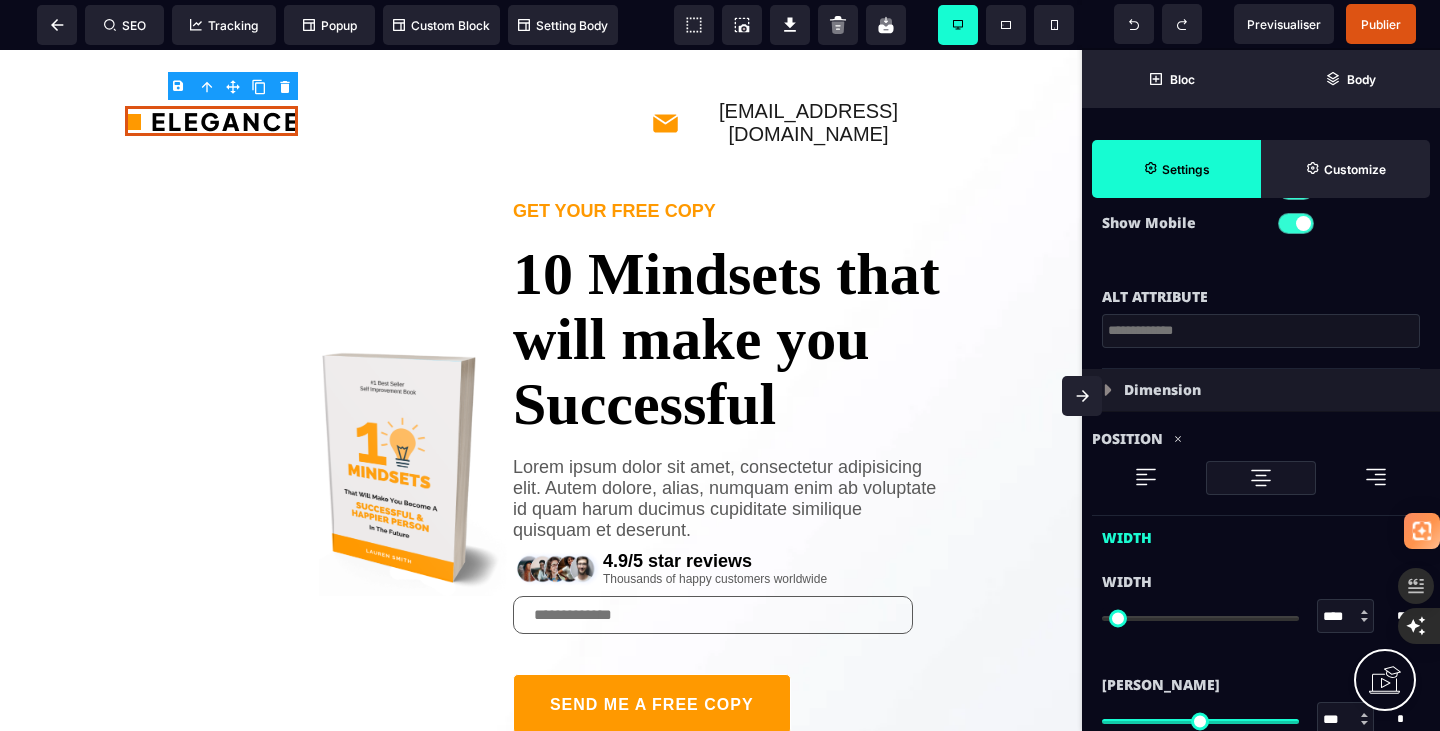 scroll, scrollTop: 0, scrollLeft: 0, axis: both 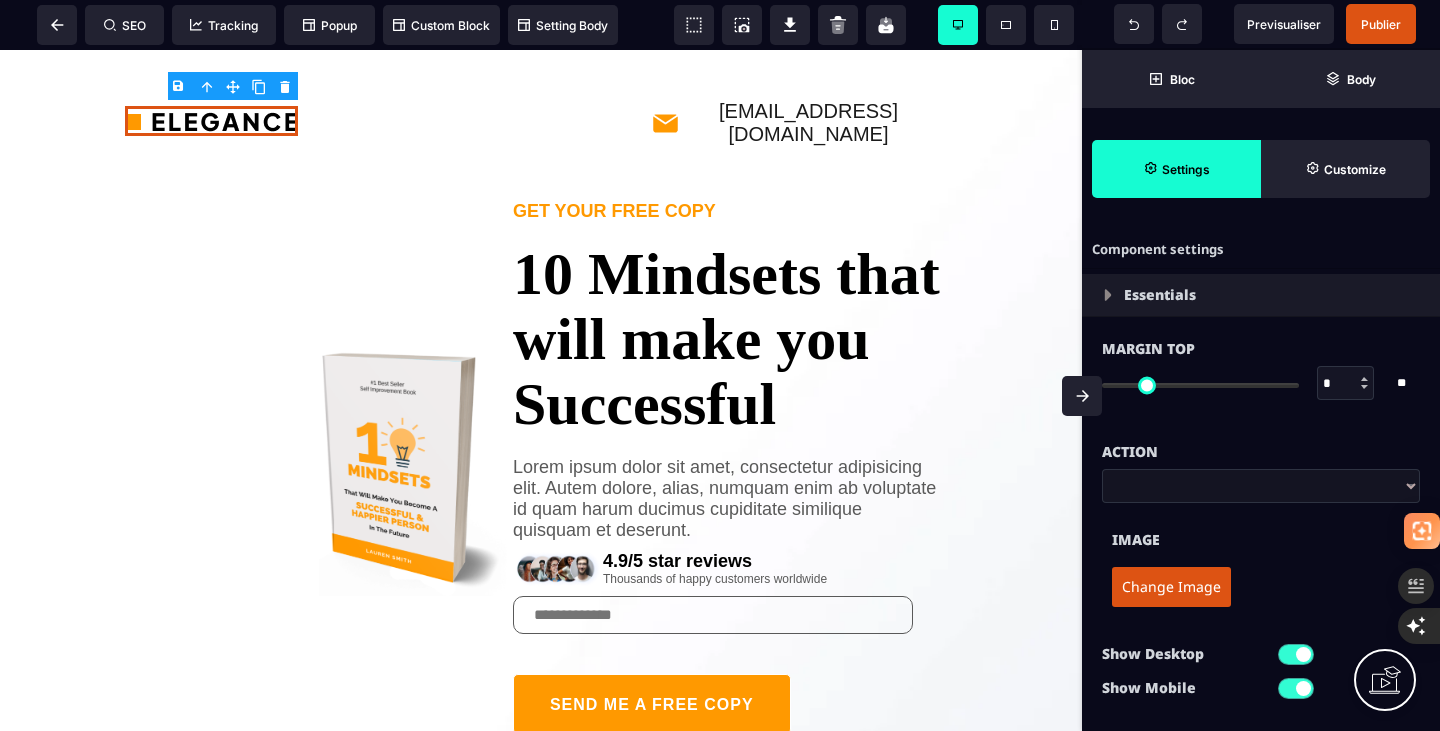click on "Change Image" at bounding box center [1171, 587] 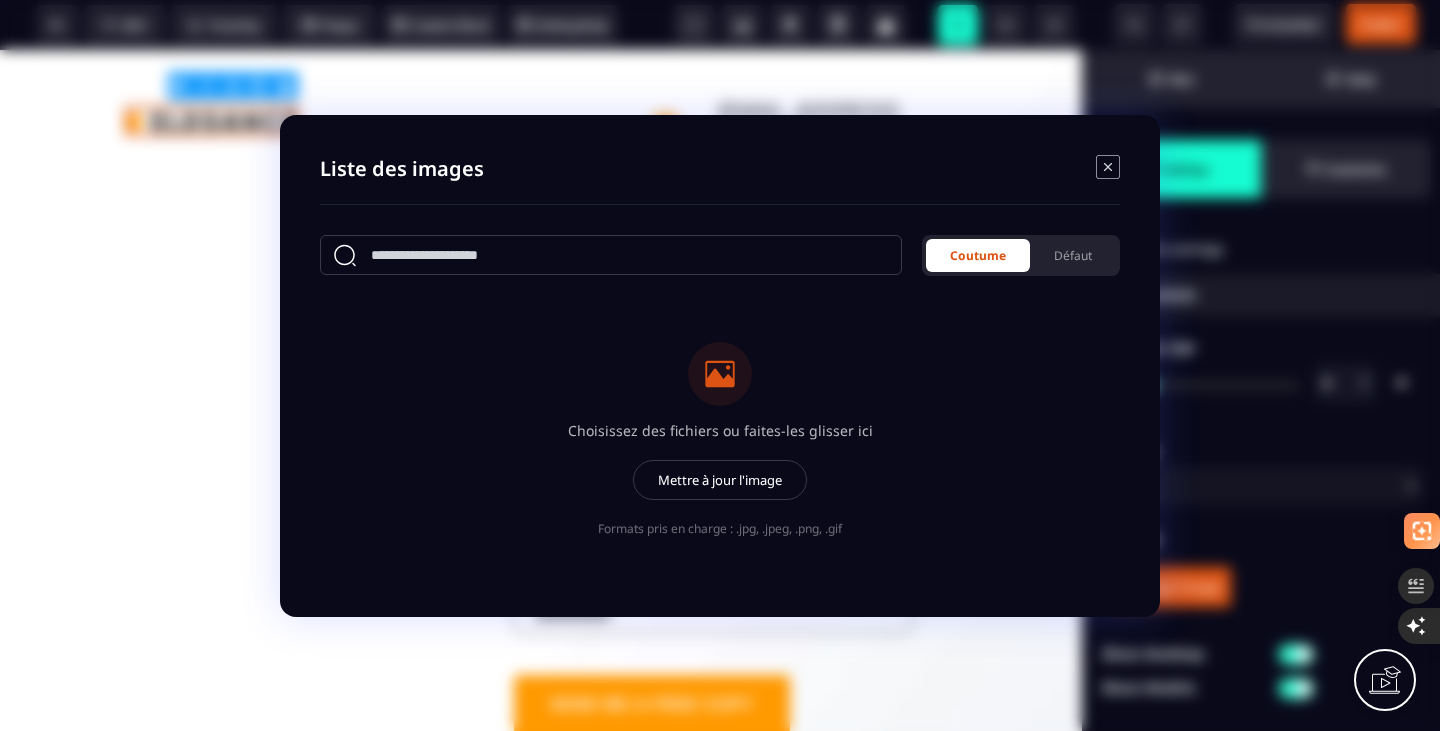 click on "Liste des images Coutume Défaut Choisissez des fichiers ou faites-les glisser ici Mettre à jour l'image Formats pris en charge : .jpg, .jpeg, .png, .gif" at bounding box center (720, 366) 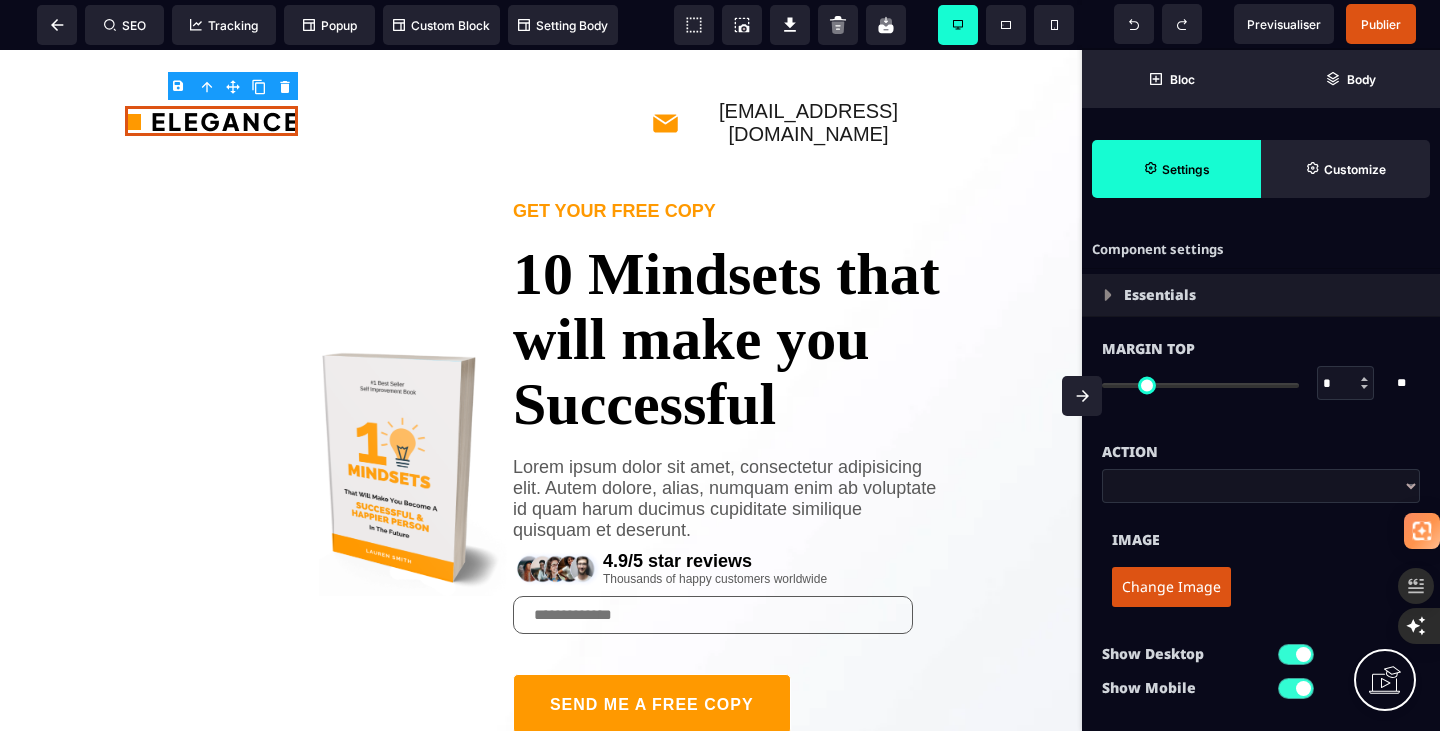 click on "Essentials" at bounding box center [1160, 295] 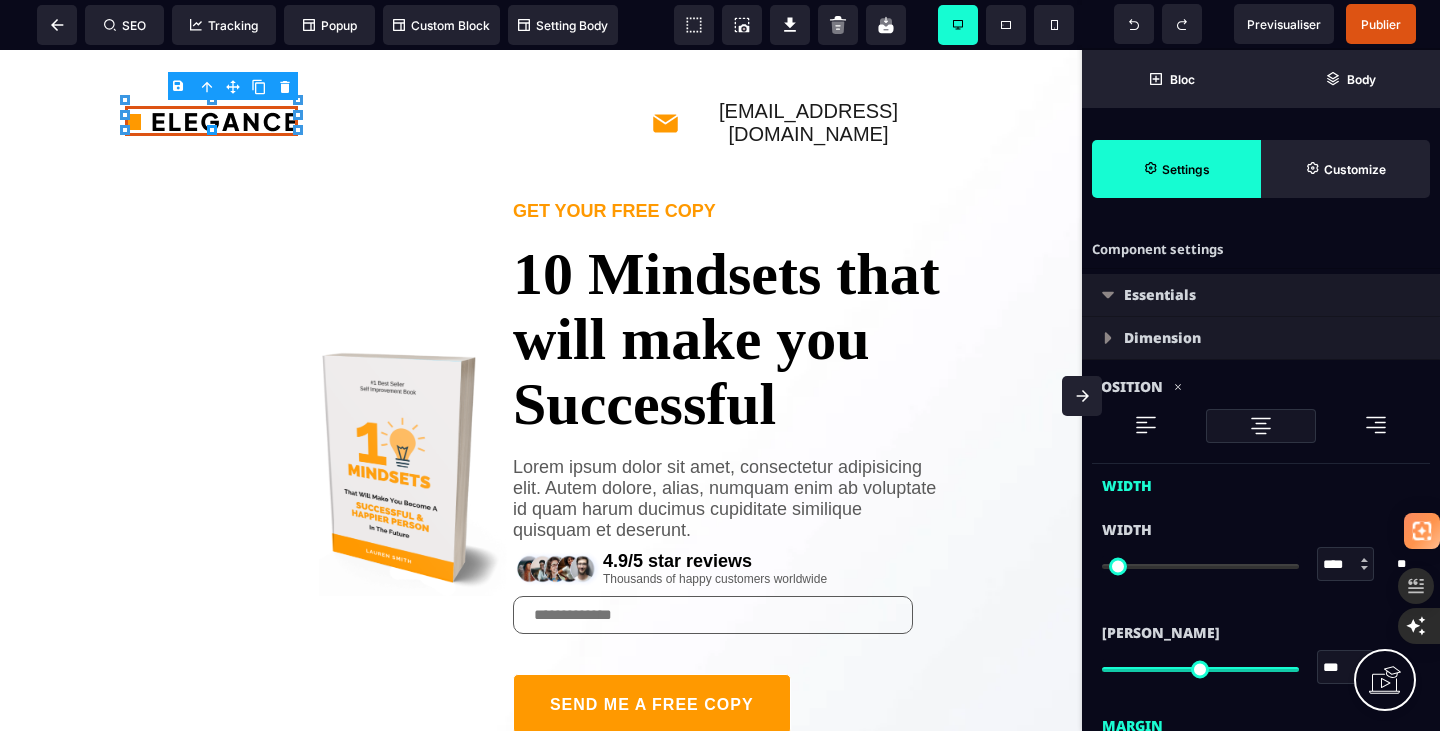 type on "*" 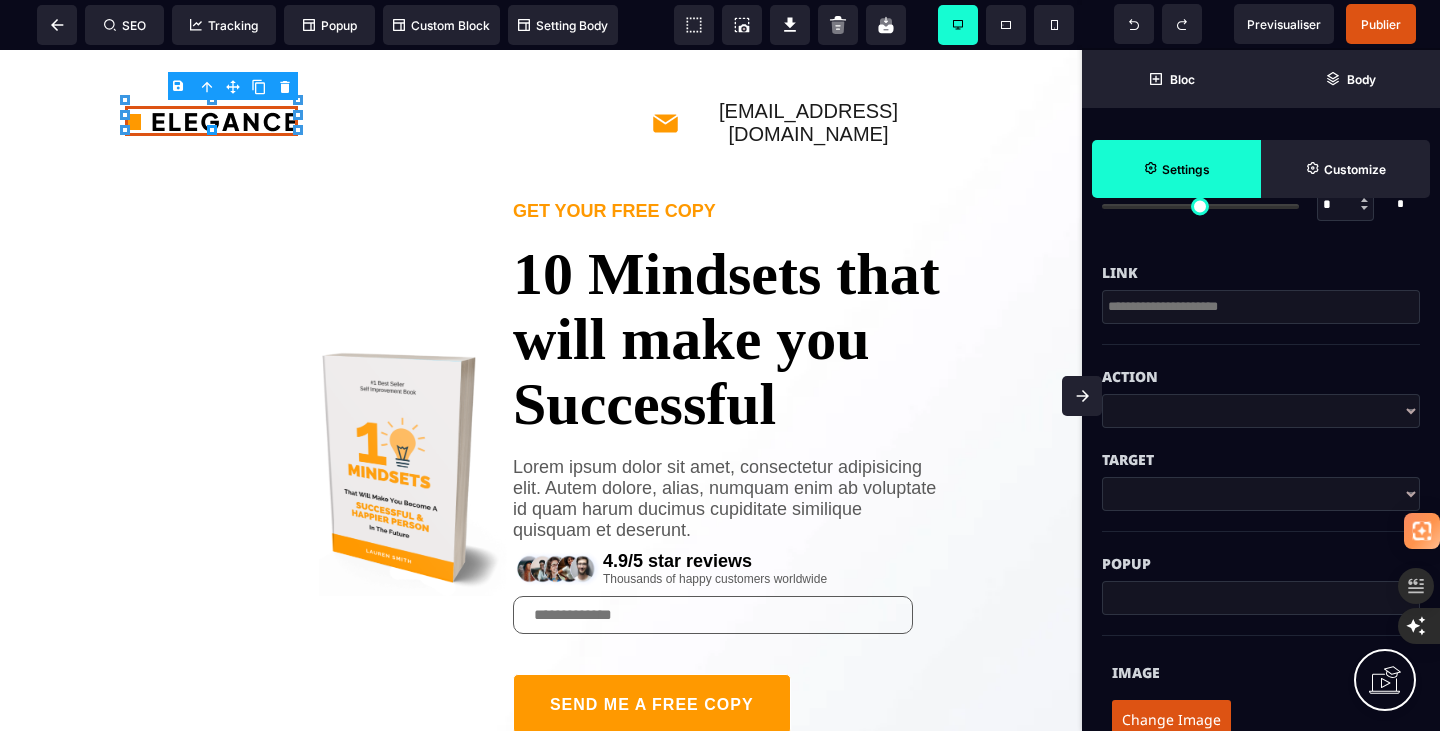 scroll, scrollTop: 180, scrollLeft: 0, axis: vertical 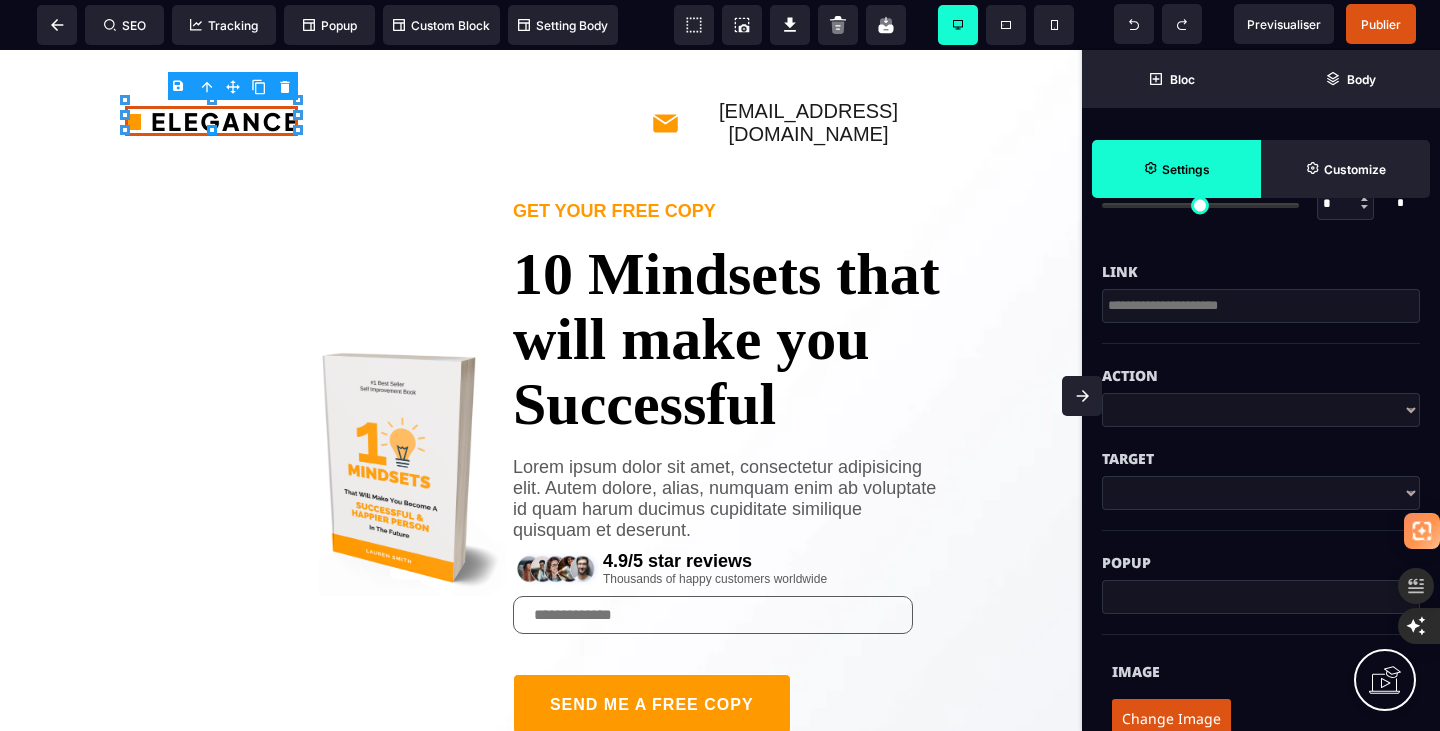 click on "**********" at bounding box center [1261, 410] 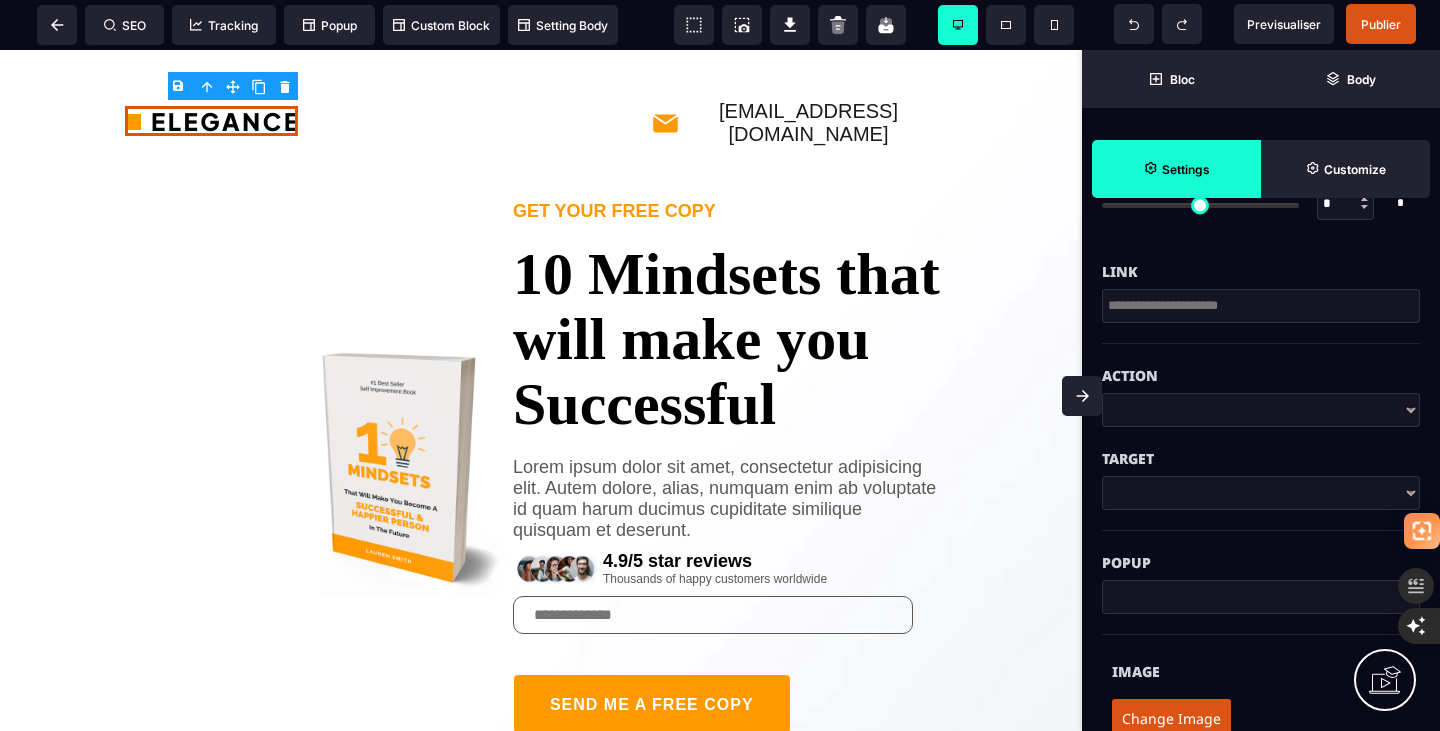 click on "**********" at bounding box center (1261, 410) 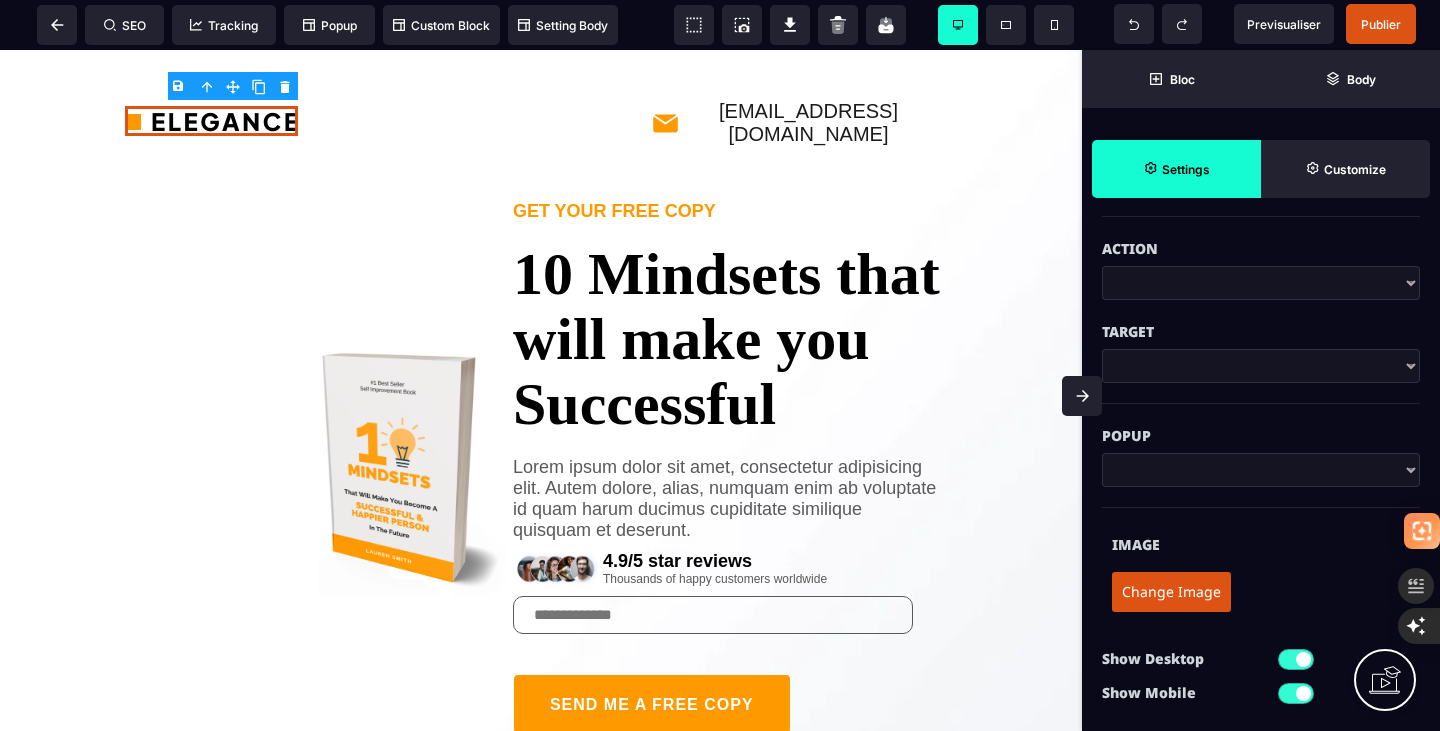 scroll, scrollTop: 312, scrollLeft: 0, axis: vertical 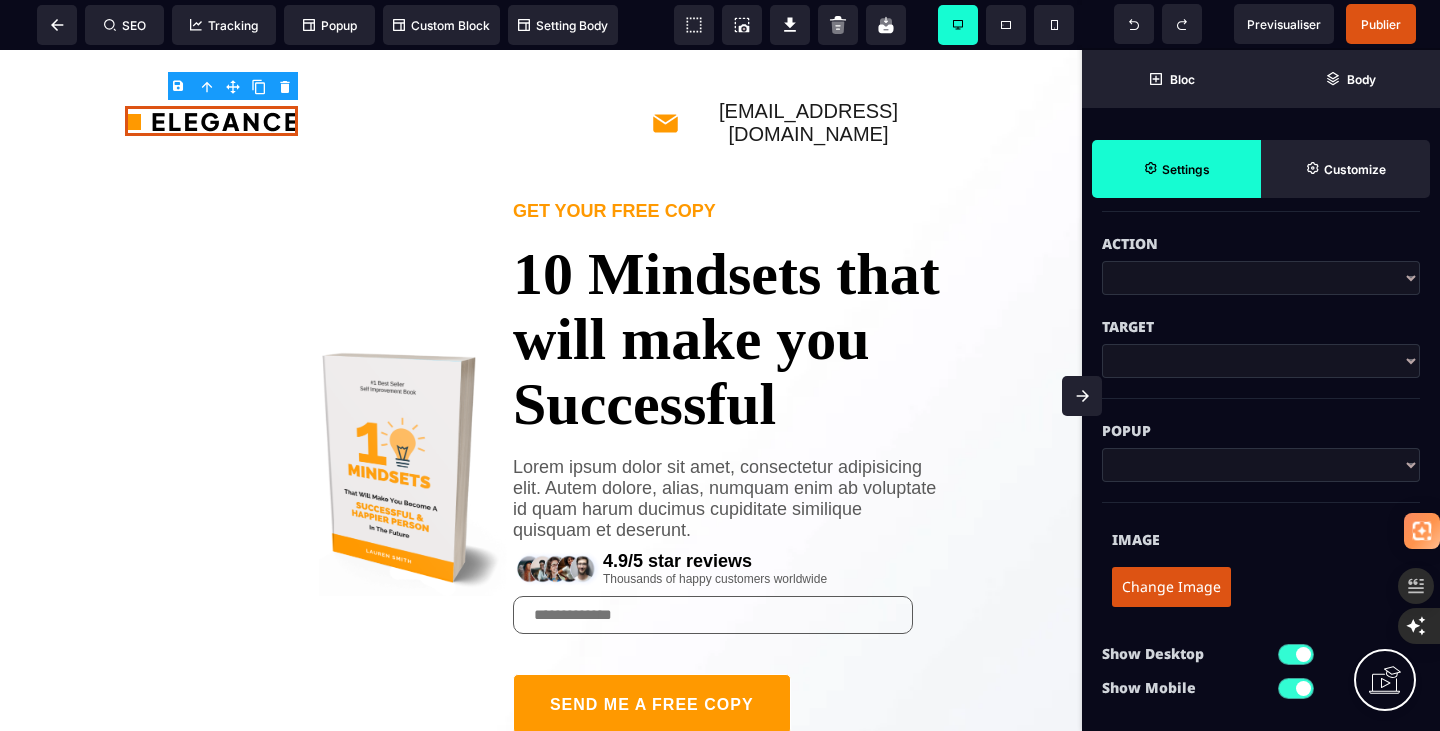 click on "**********" at bounding box center (1261, 361) 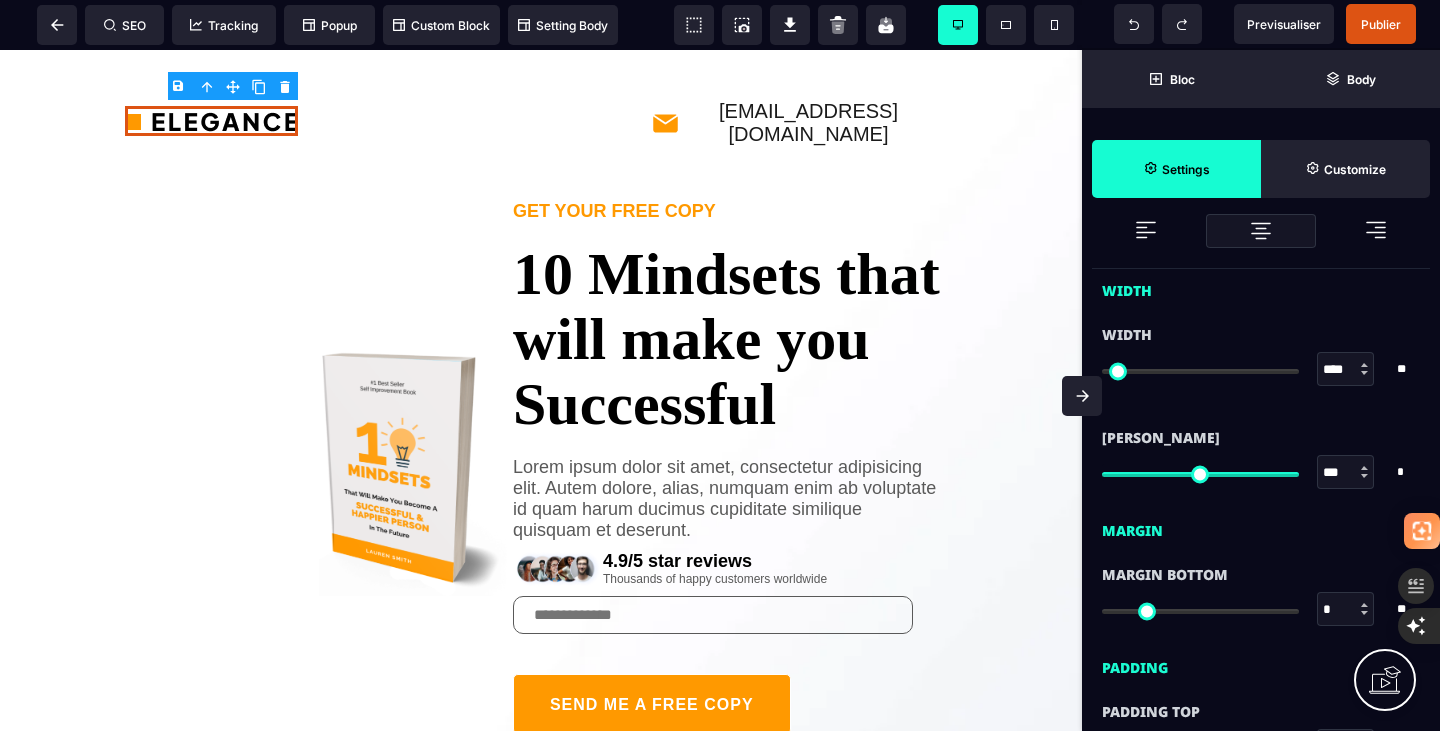 scroll, scrollTop: 1025, scrollLeft: 0, axis: vertical 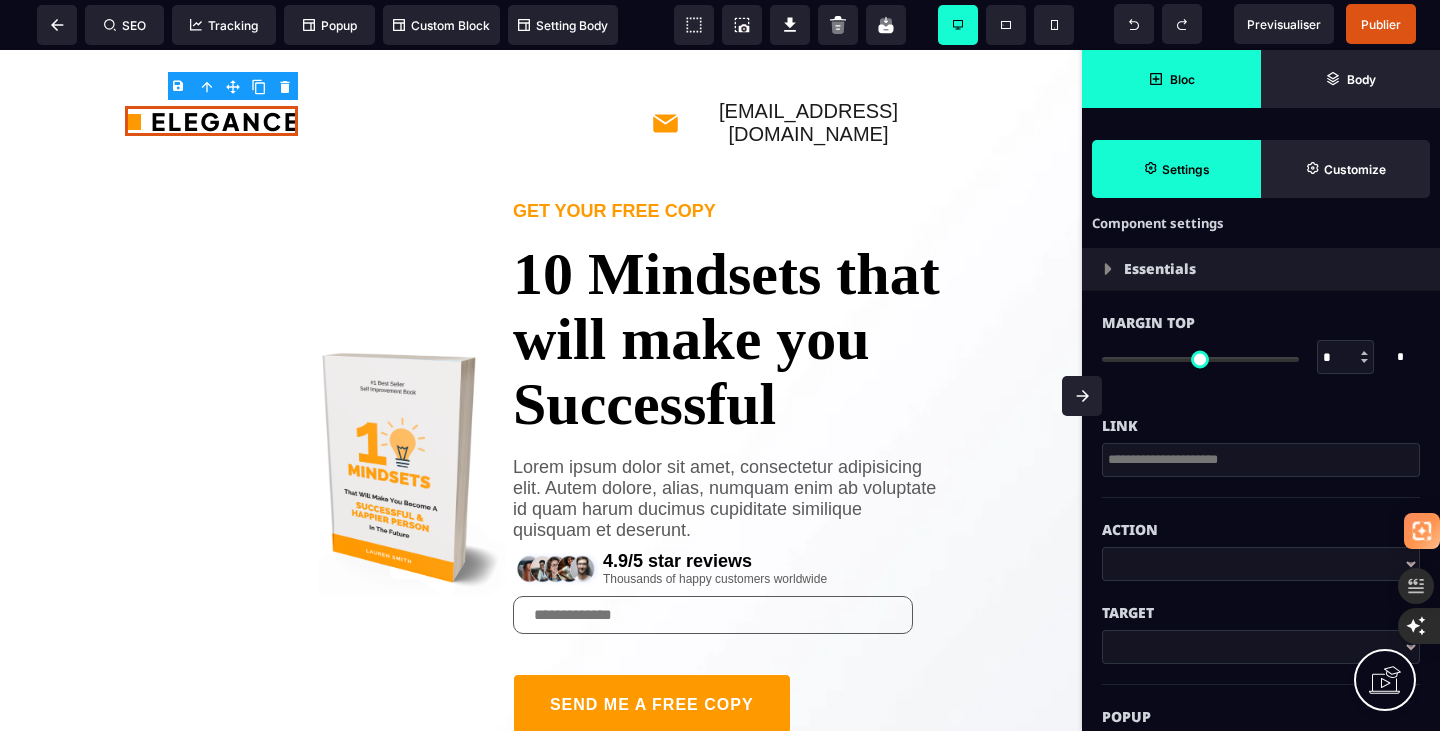 click on "Bloc" at bounding box center (1171, 79) 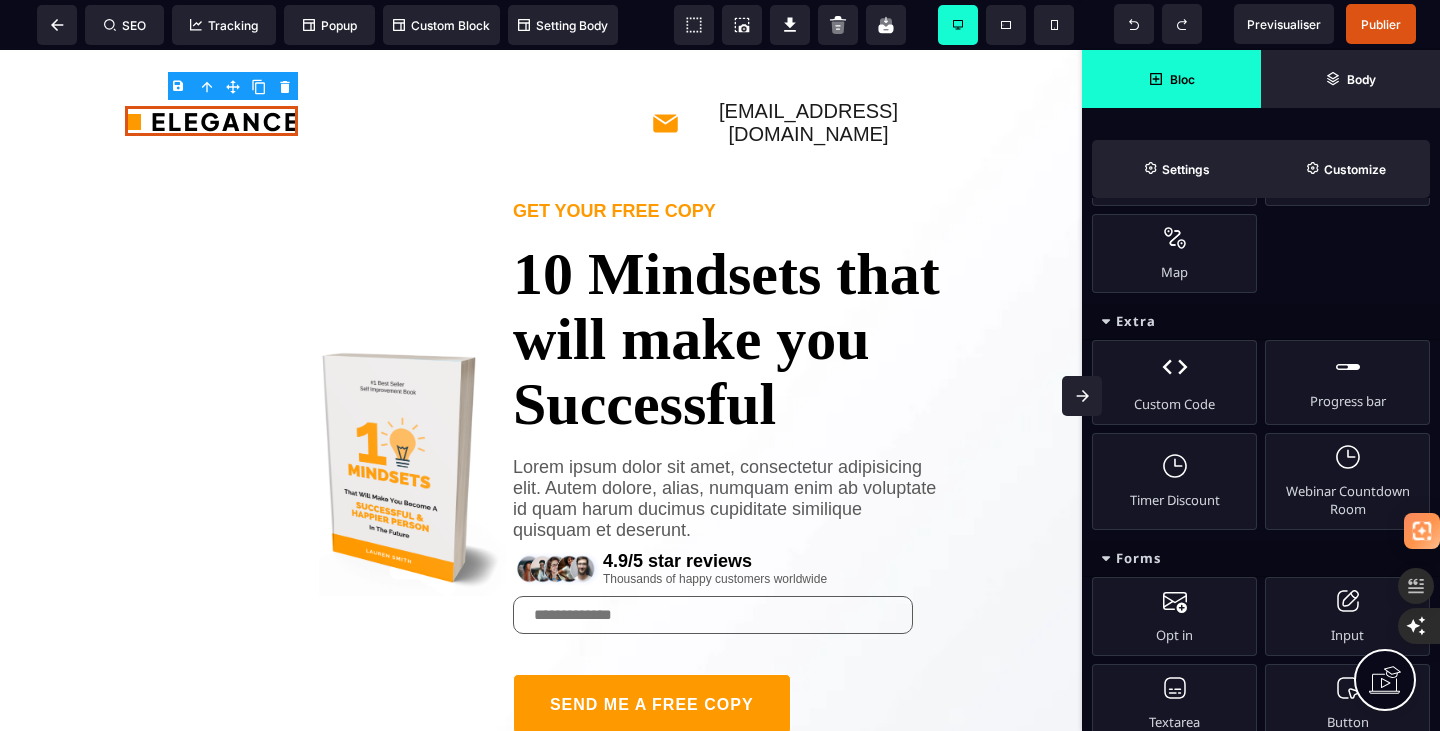 scroll, scrollTop: 1106, scrollLeft: 0, axis: vertical 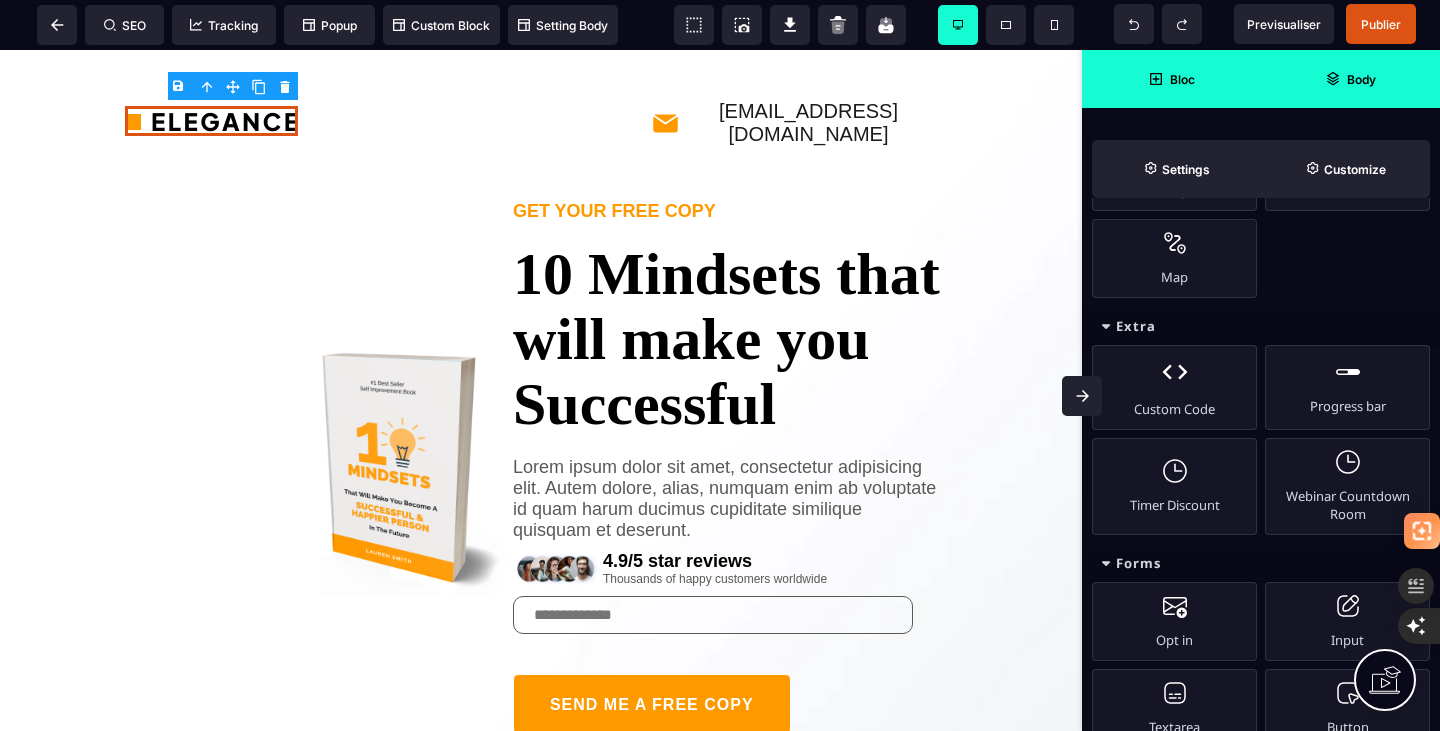 click on "Body" at bounding box center (1350, 79) 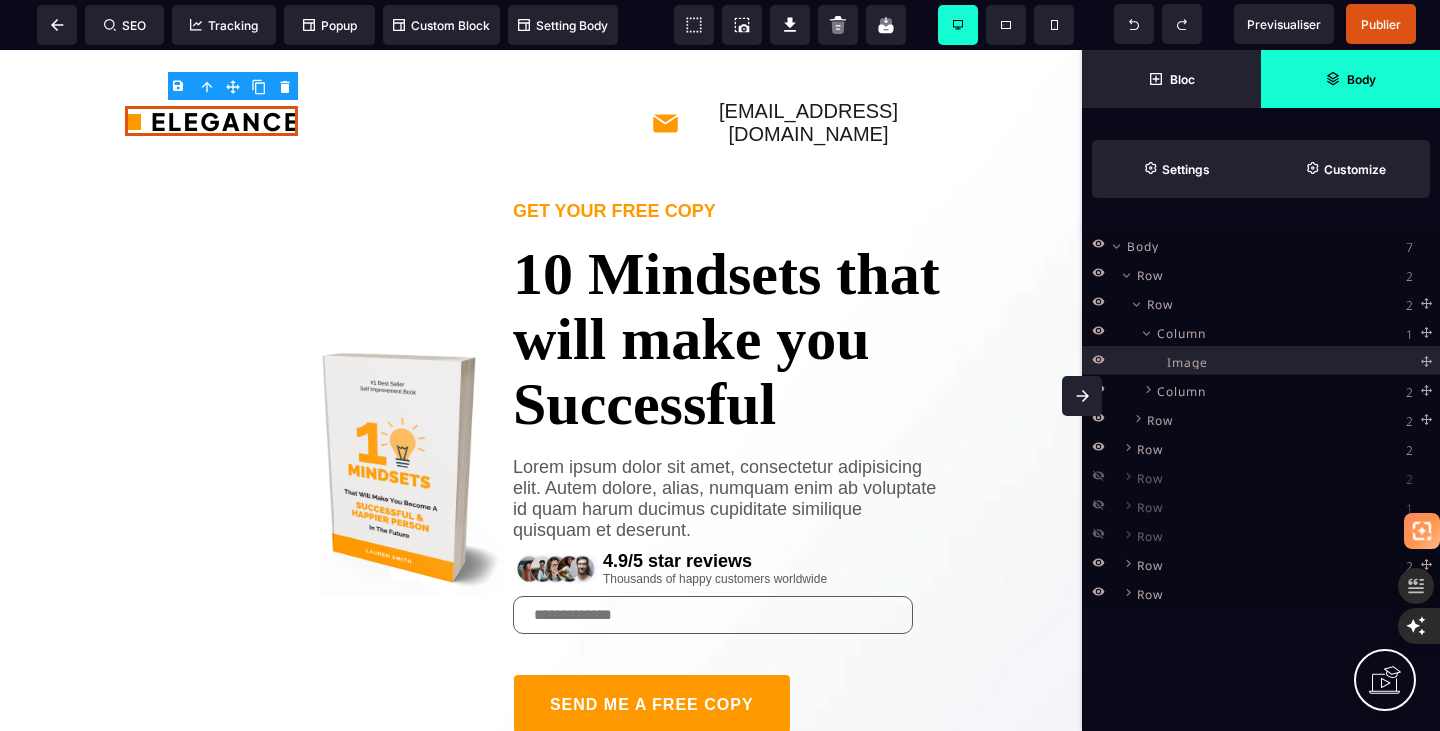 scroll, scrollTop: 0, scrollLeft: 0, axis: both 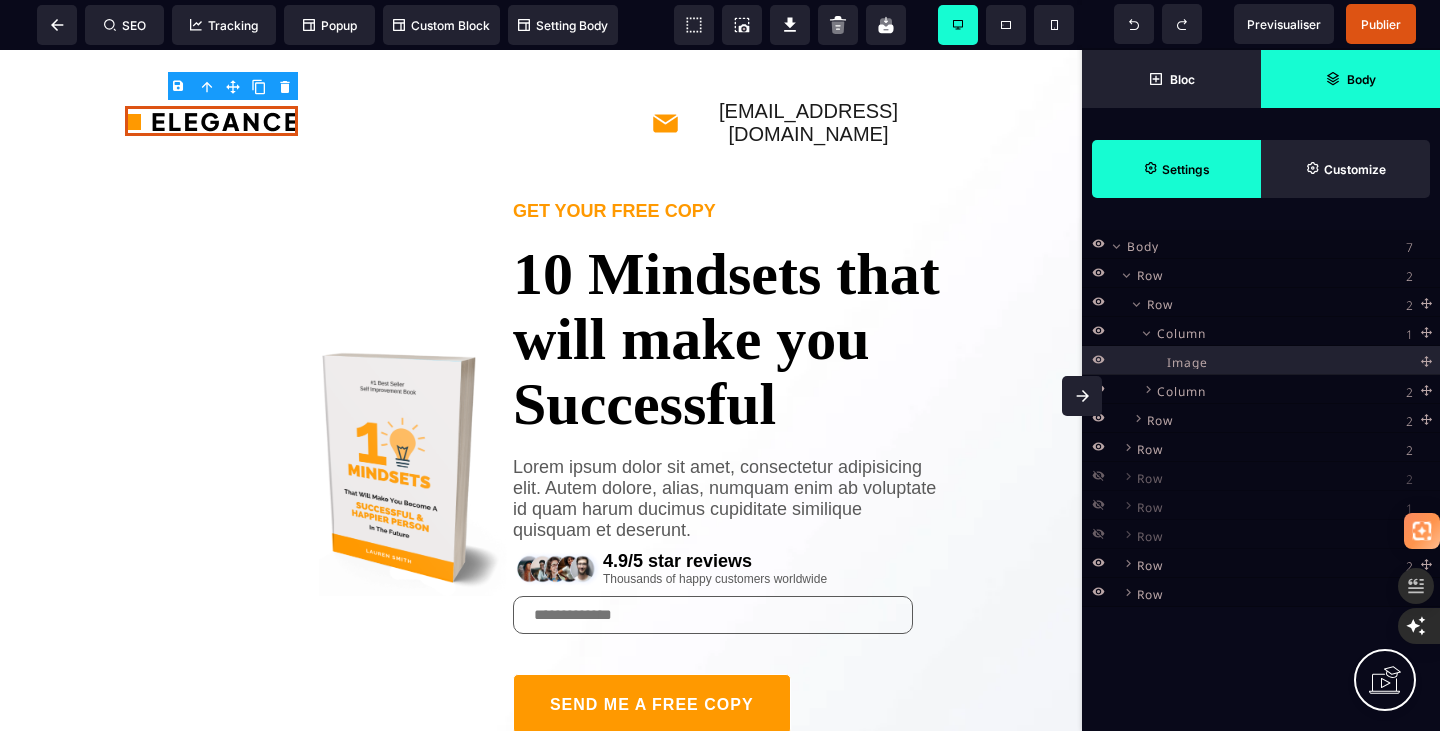 click on "Settings" at bounding box center (1176, 169) 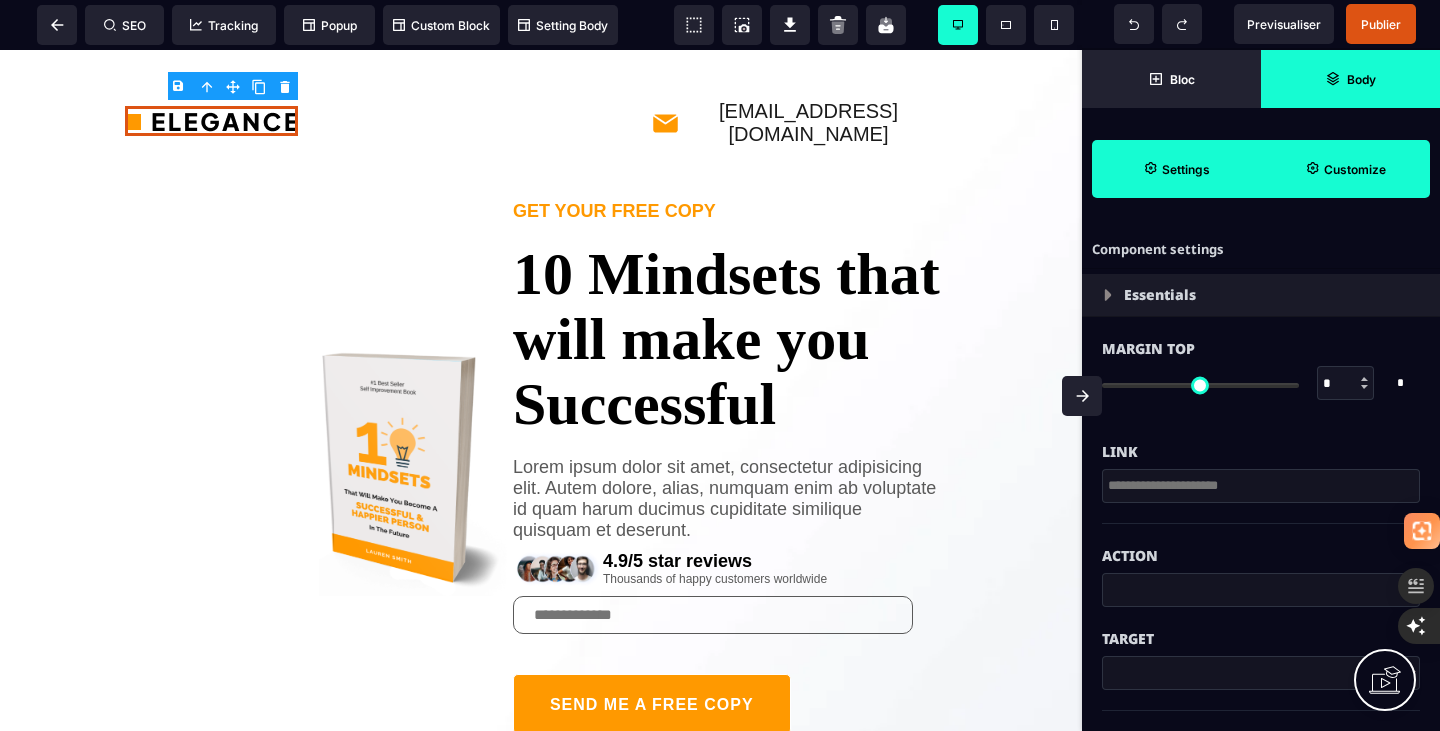 click on "Customize" at bounding box center (1355, 169) 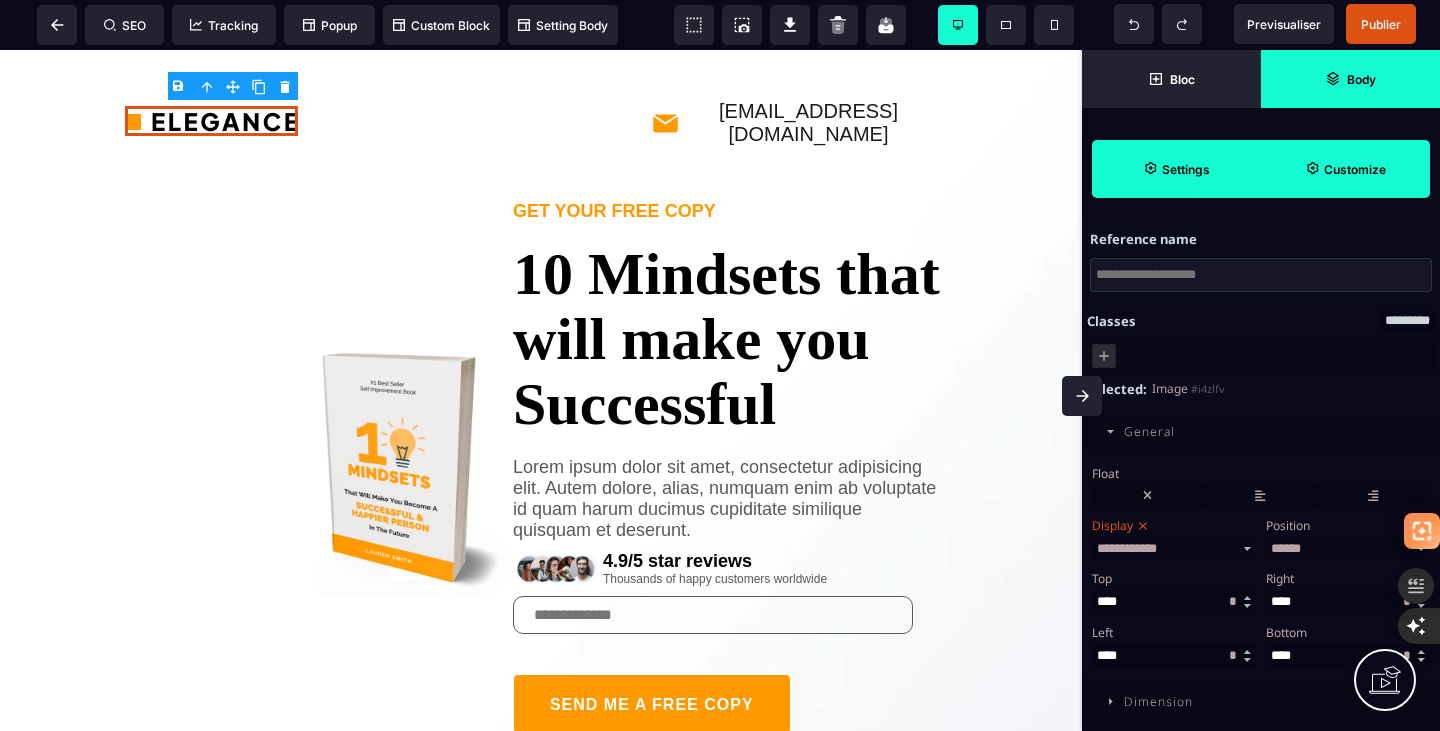 click on "Settings" at bounding box center (1176, 169) 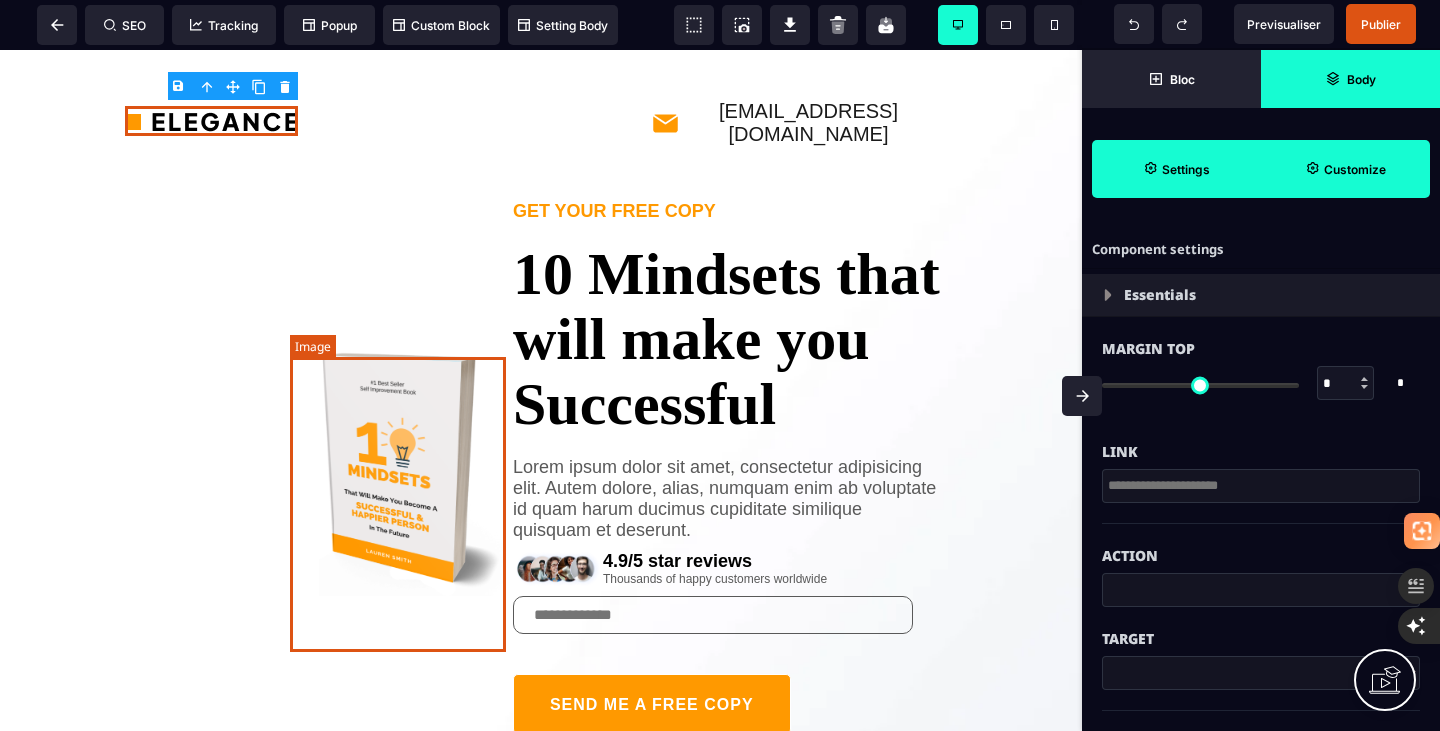 click at bounding box center (401, 467) 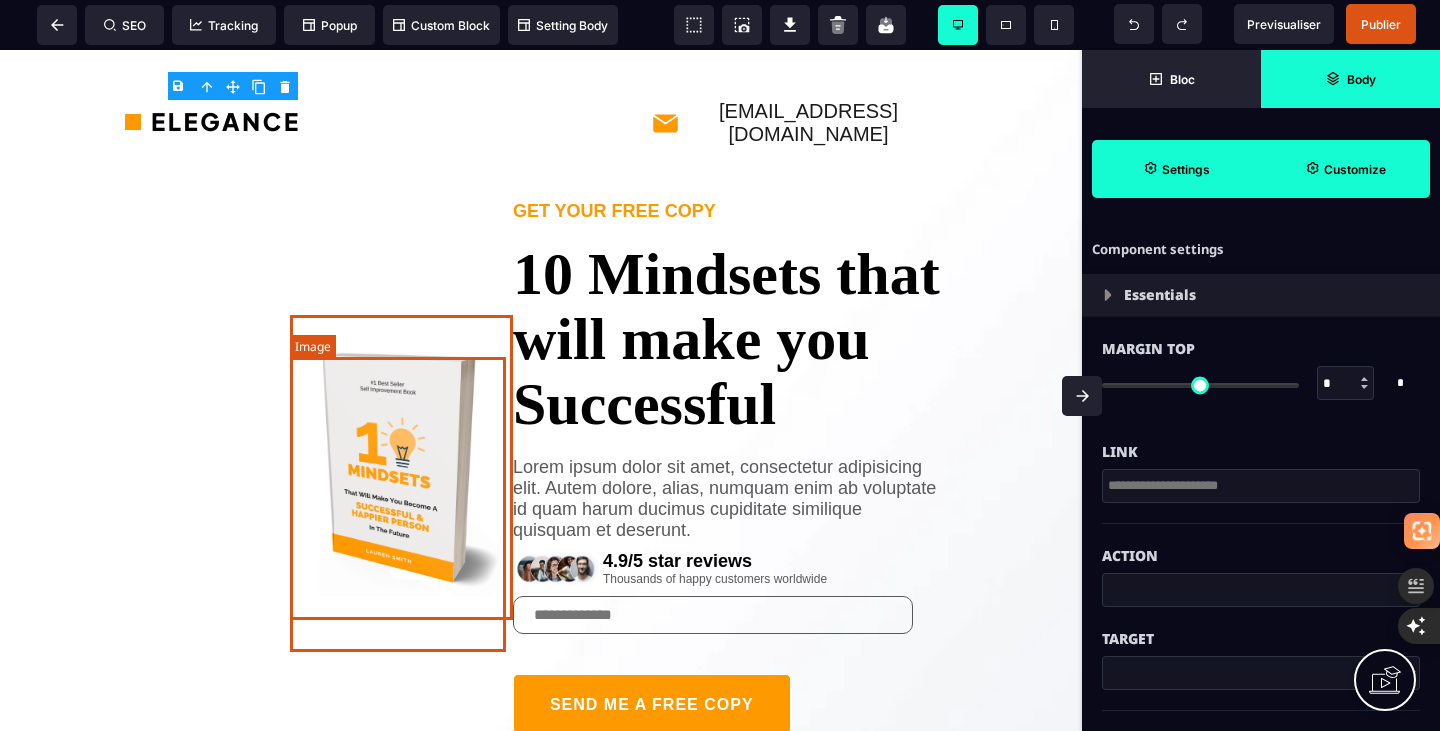 select 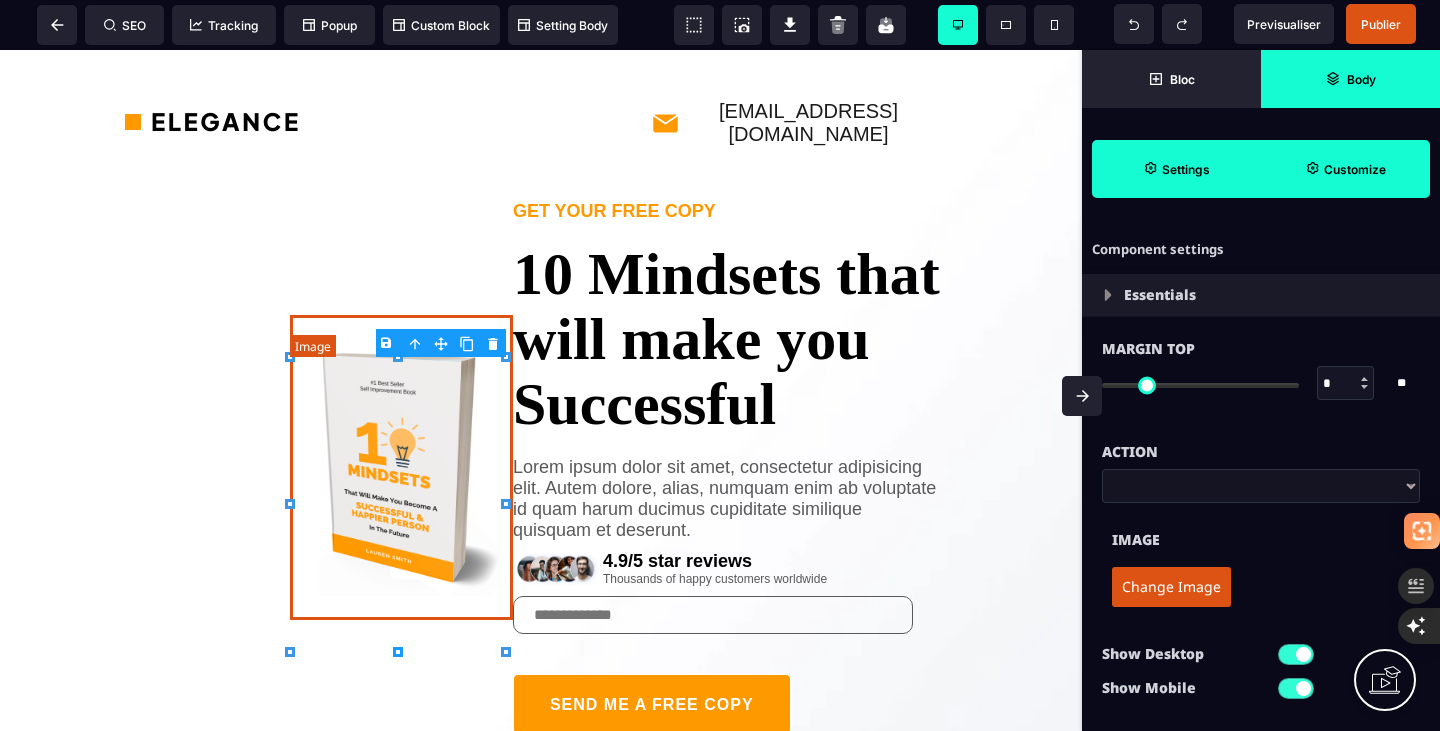 type on "****" 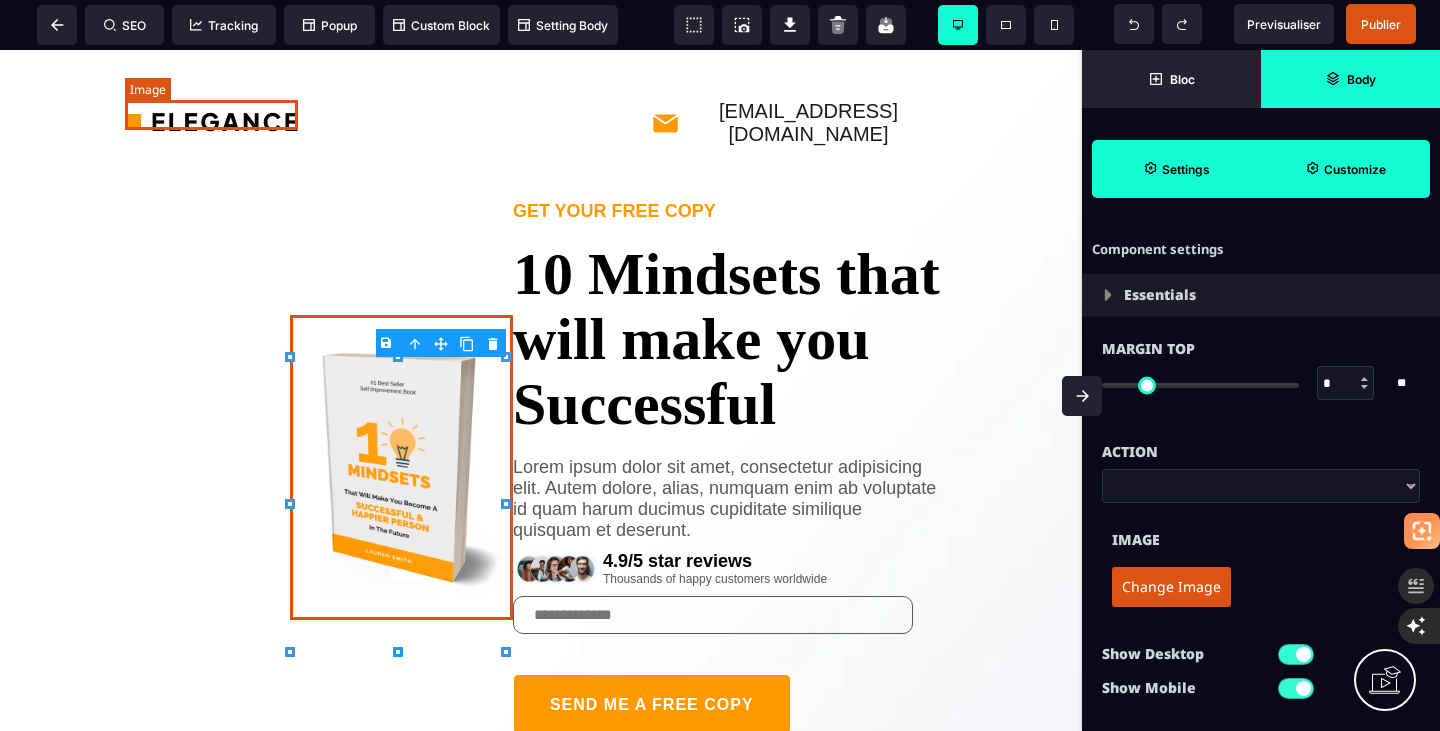 select 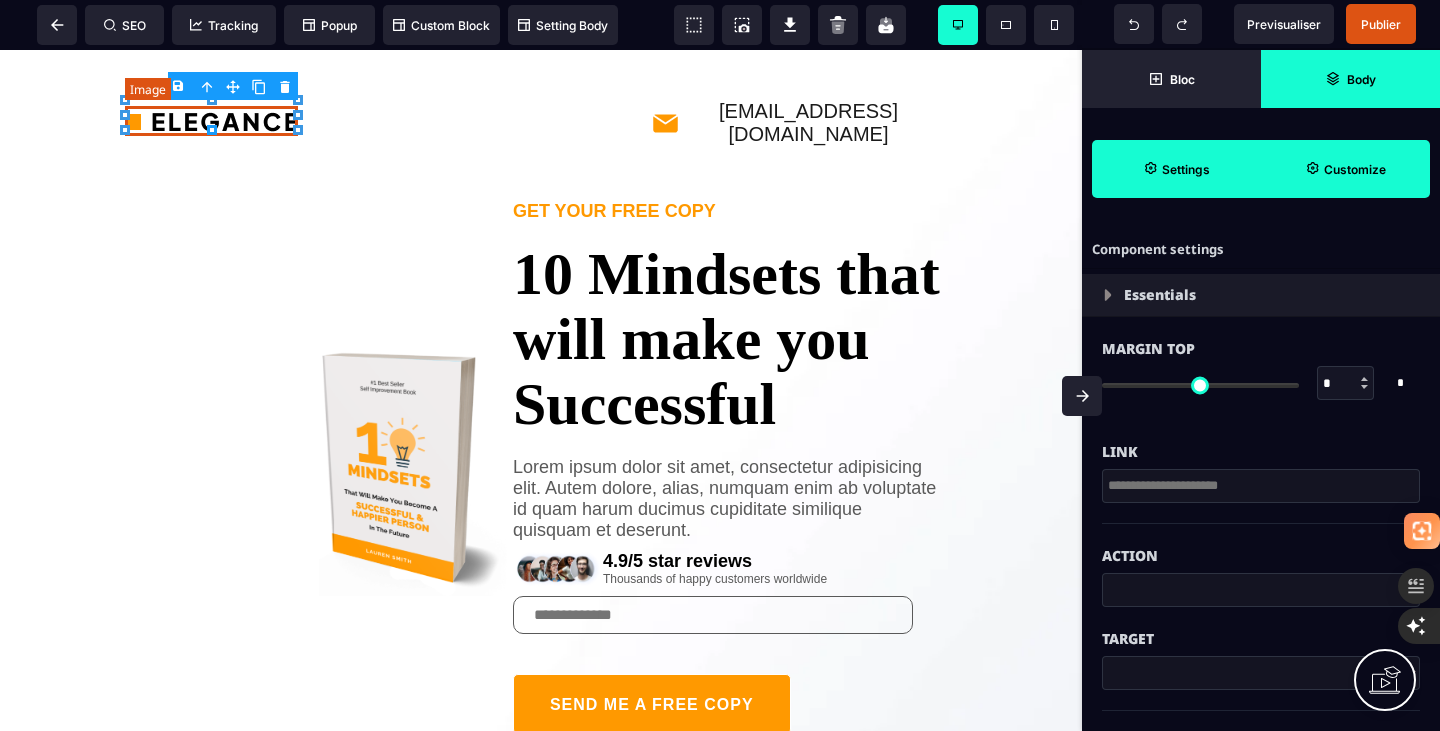 click at bounding box center (211, 121) 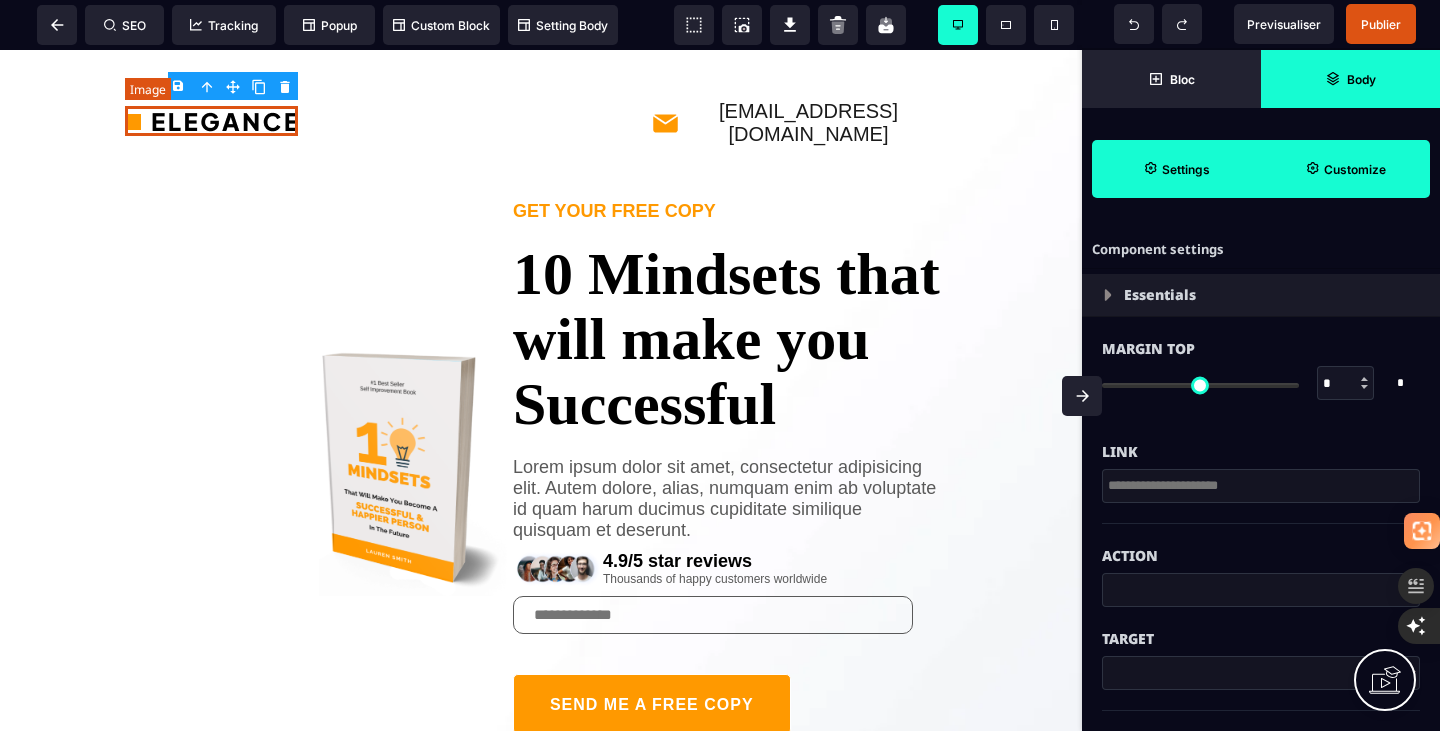 drag, startPoint x: 236, startPoint y: 109, endPoint x: 223, endPoint y: 107, distance: 13.152946 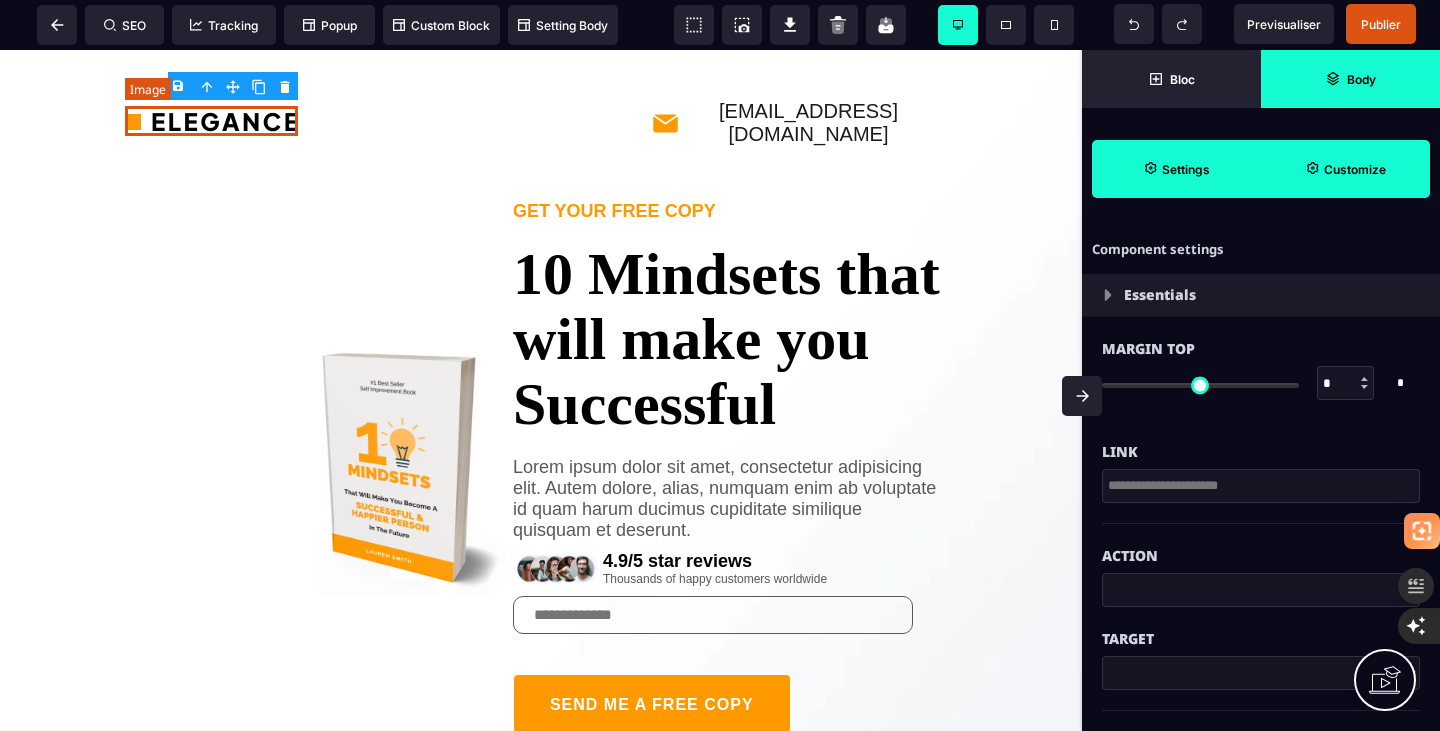 click at bounding box center [211, 121] 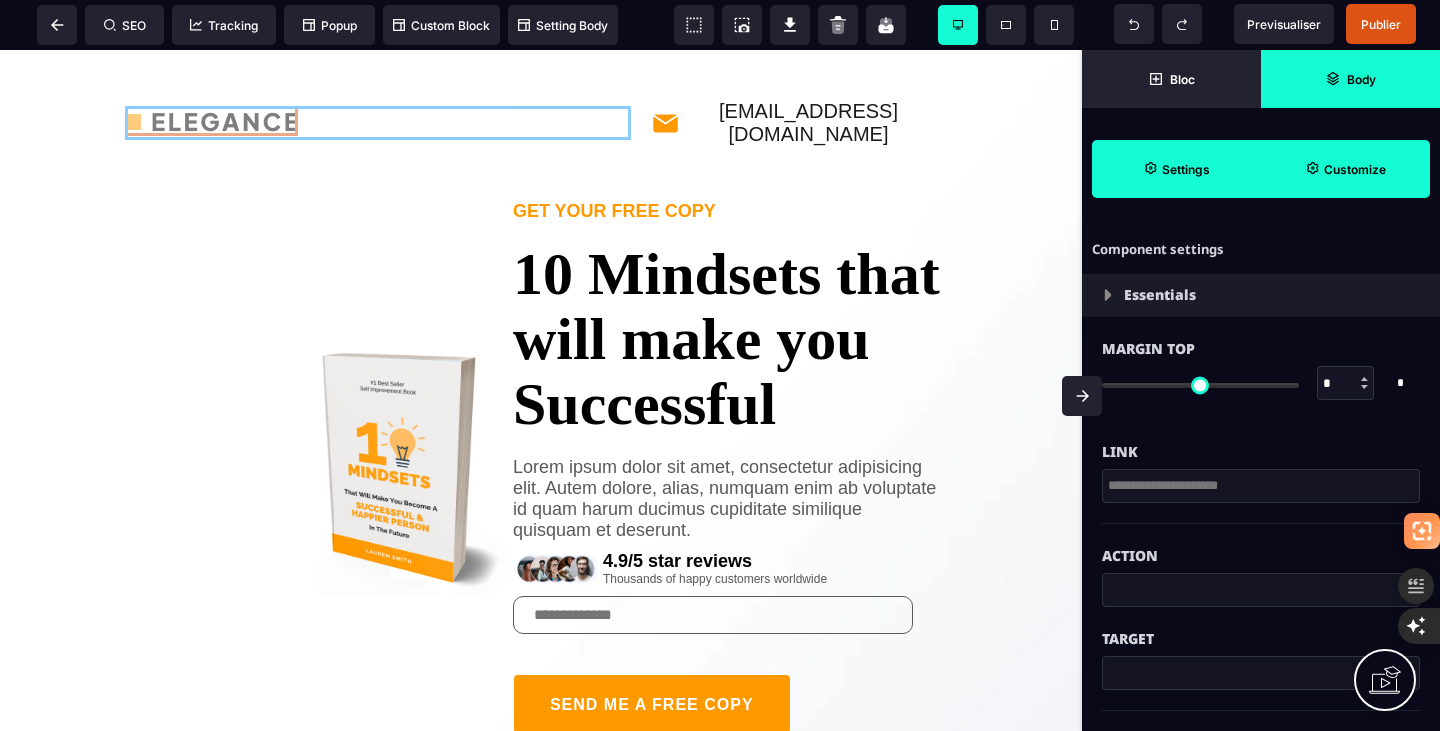 drag, startPoint x: 258, startPoint y: 117, endPoint x: 207, endPoint y: 115, distance: 51.0392 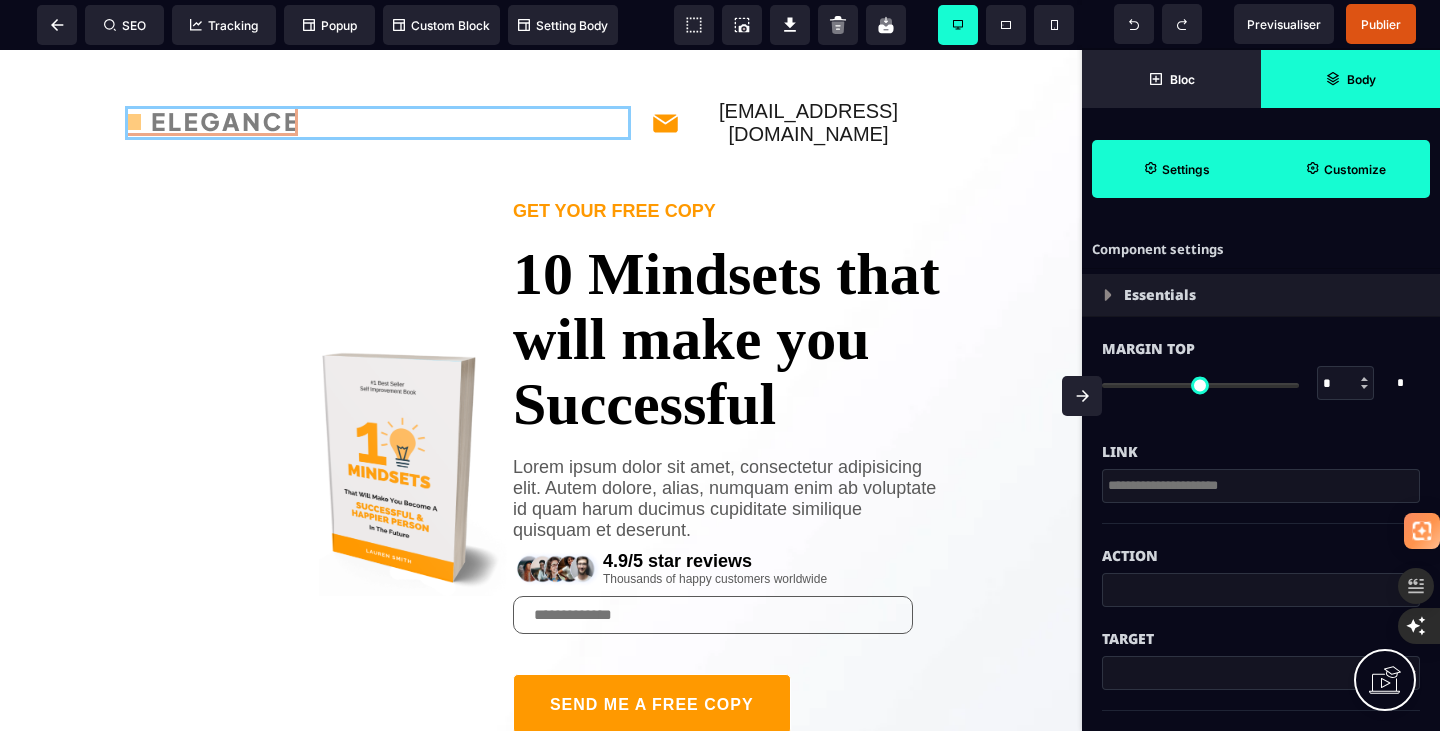 click on "[EMAIL_ADDRESS][DOMAIN_NAME]" at bounding box center [541, 123] 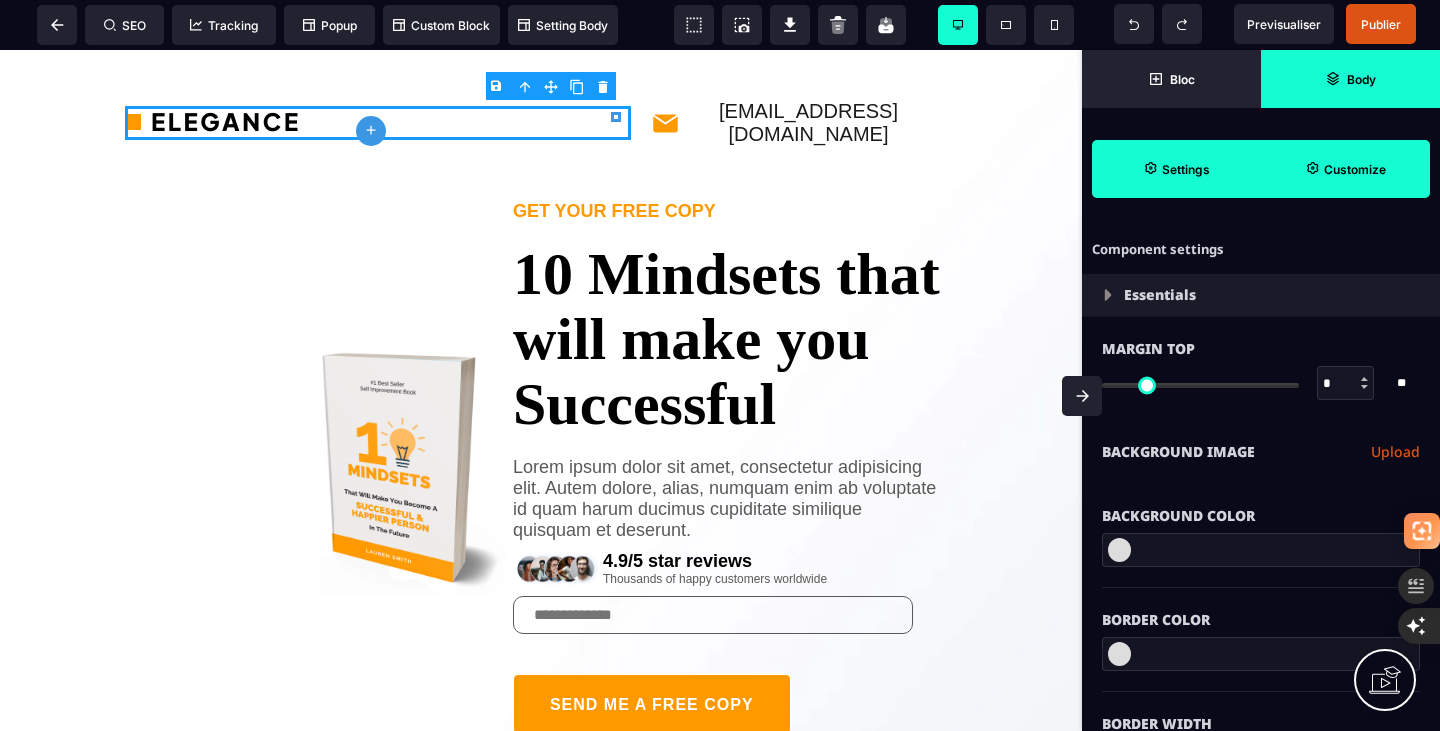 type on "*" 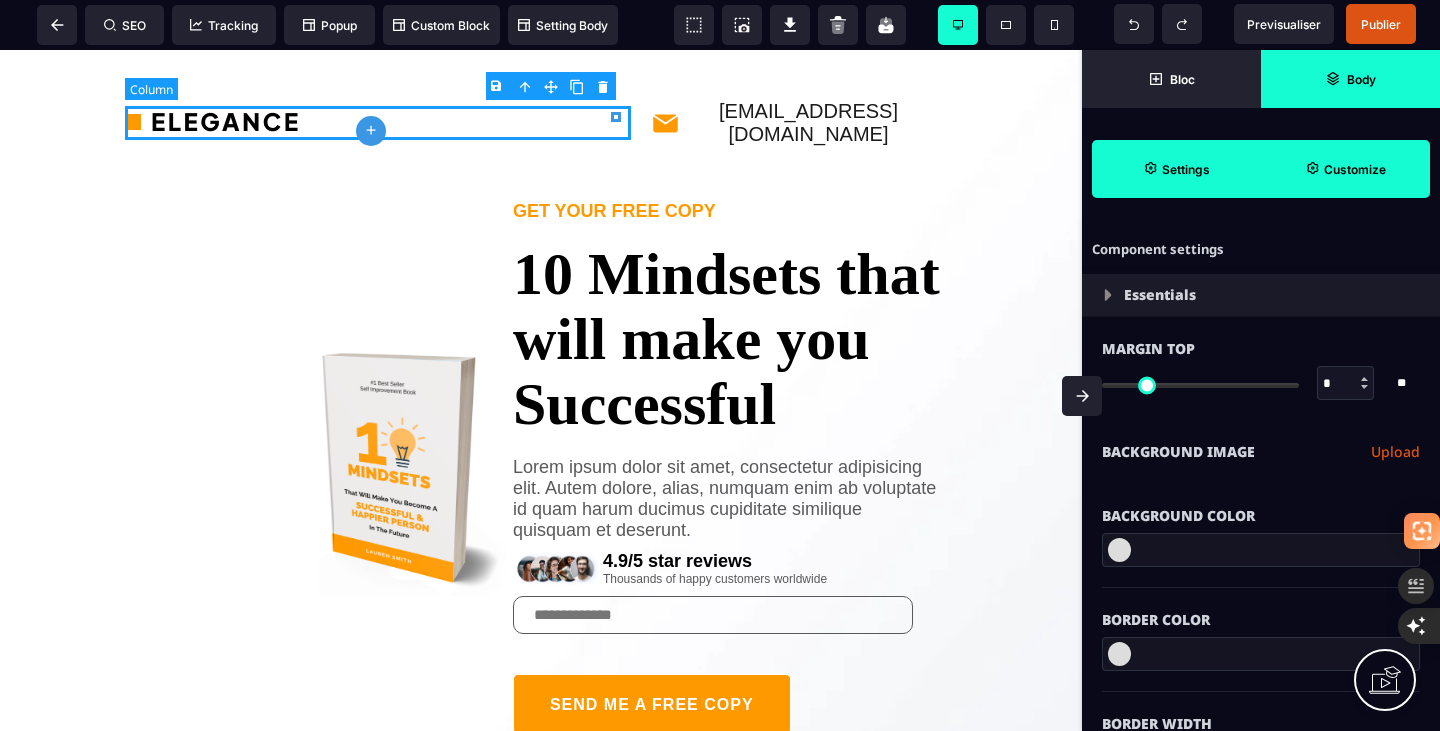 click at bounding box center (378, 123) 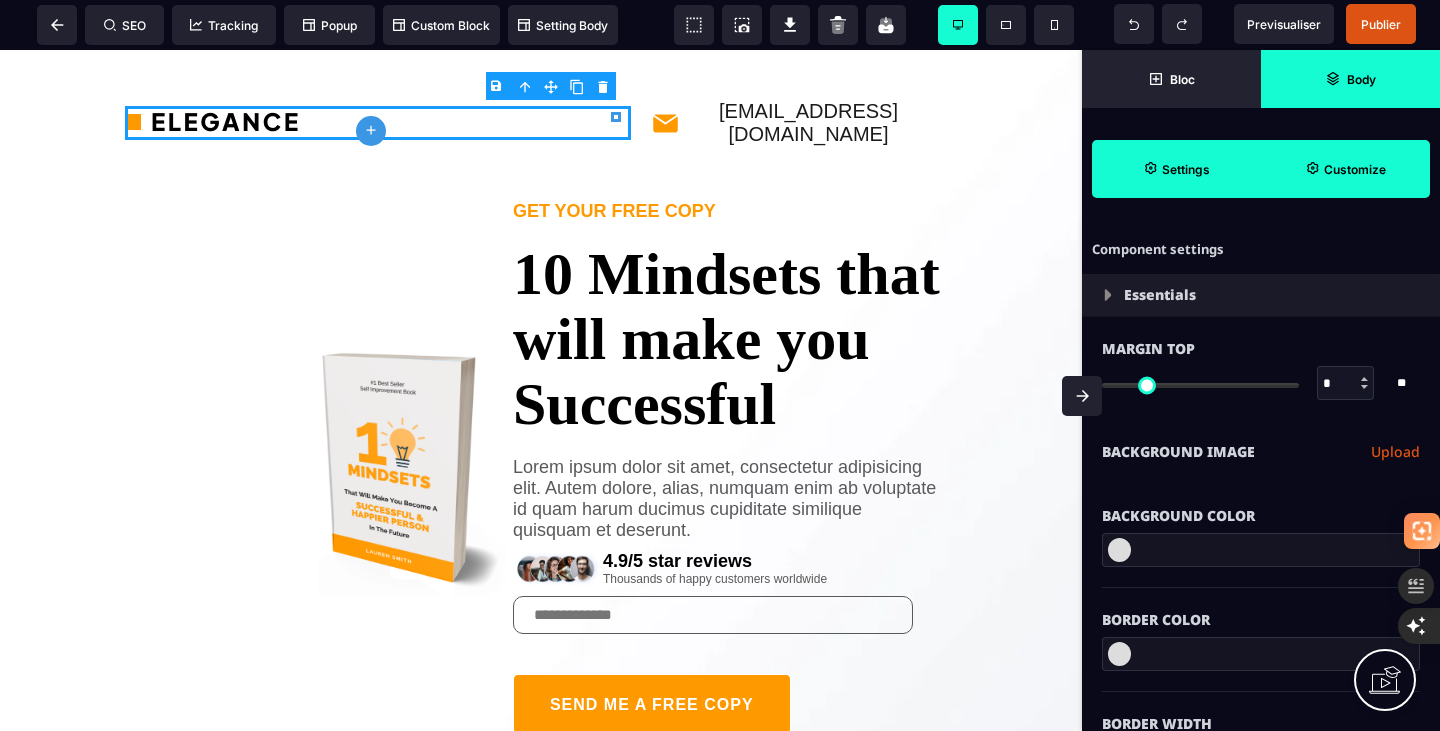 click on "Essentials" at bounding box center (1261, 295) 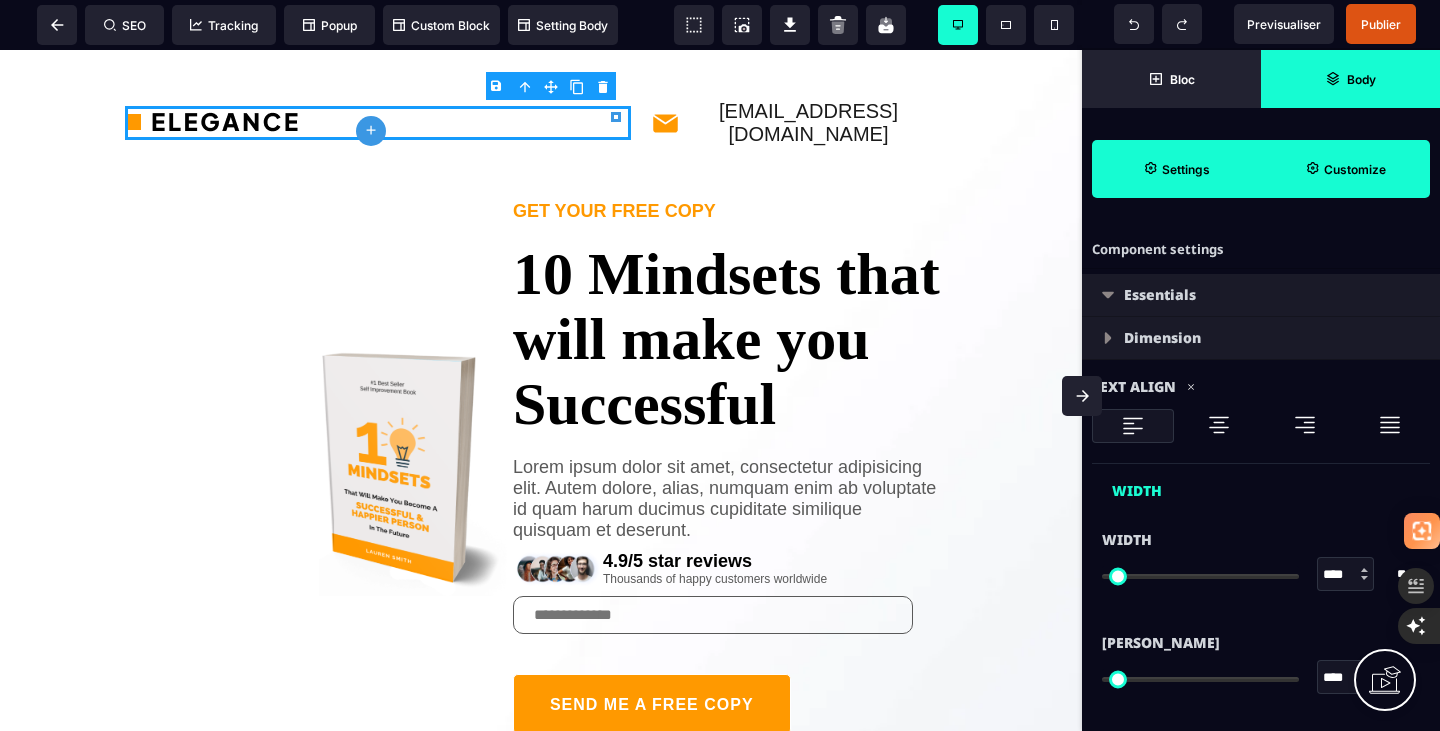 type on "*" 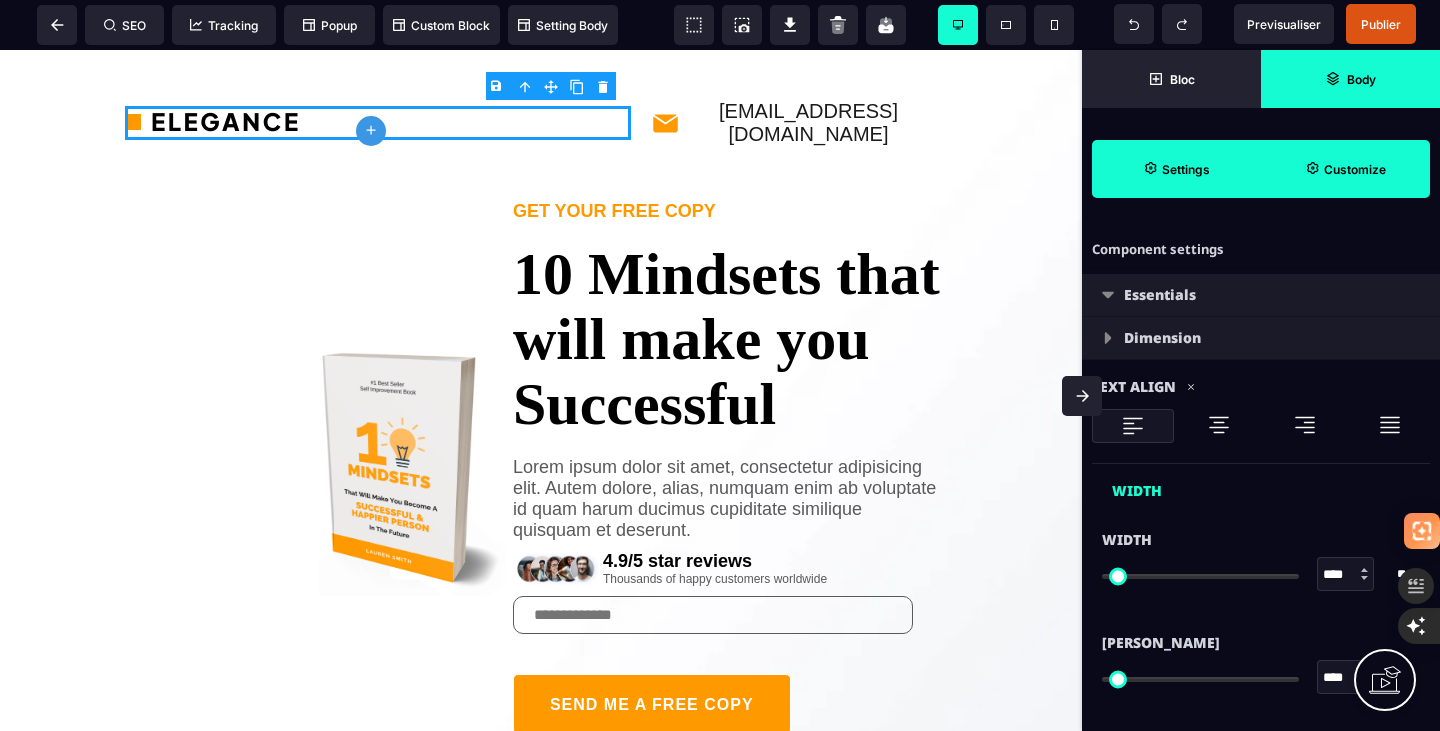 click 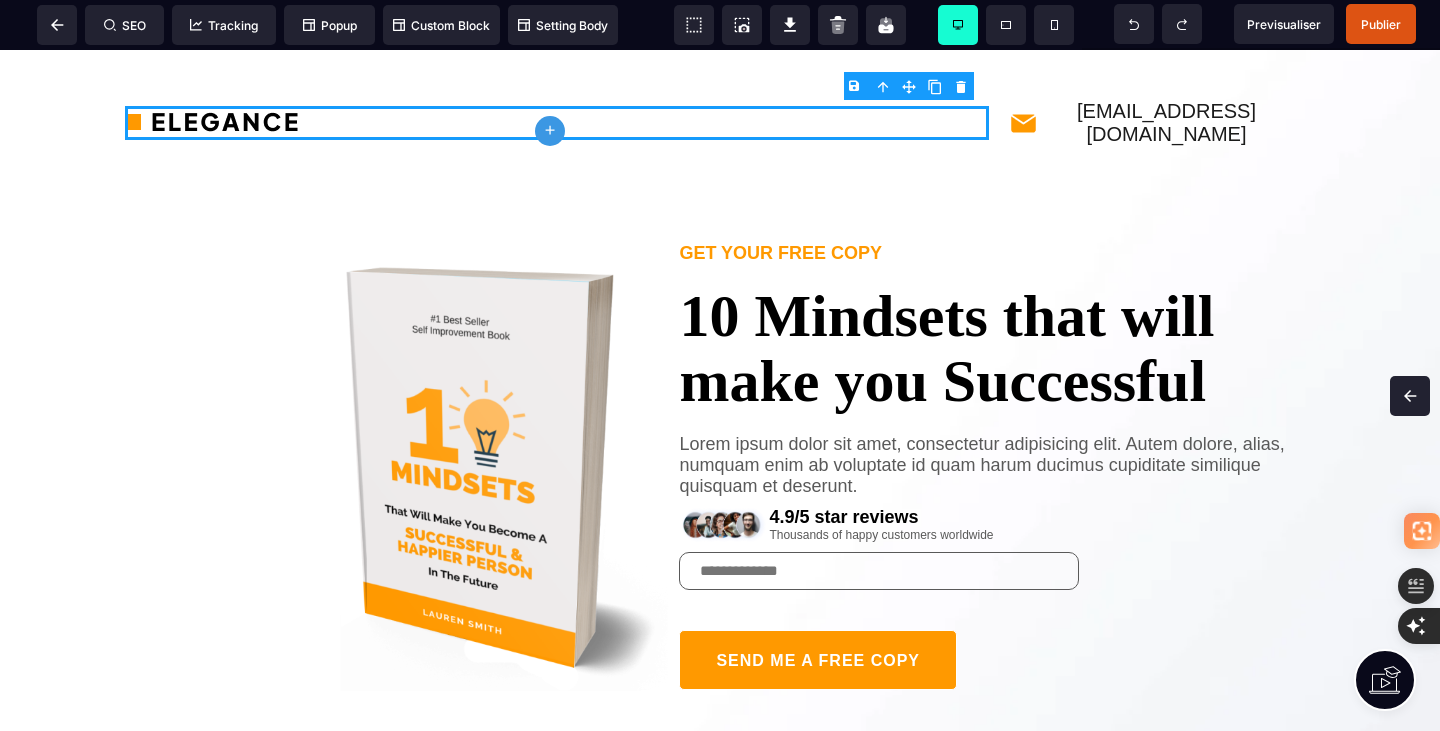 click at bounding box center [1410, 396] 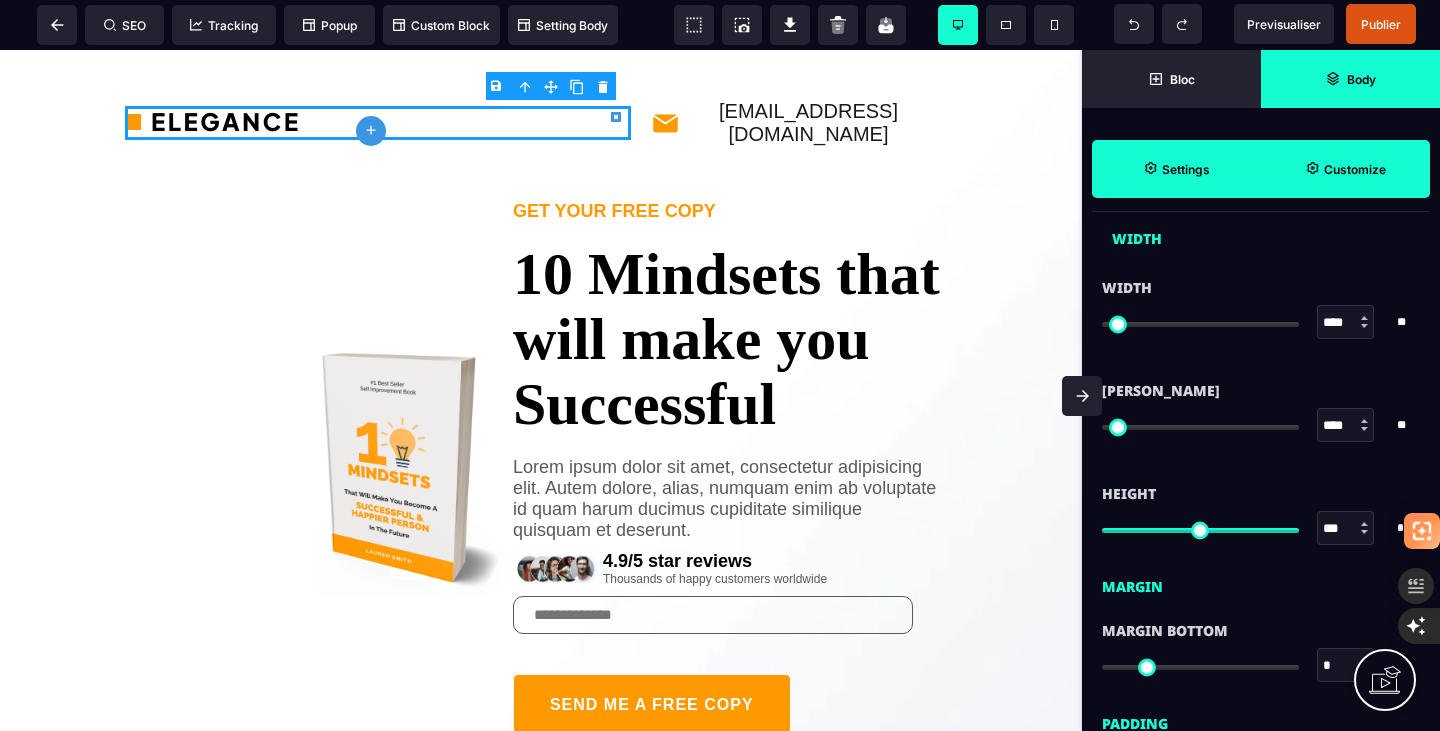 scroll, scrollTop: 0, scrollLeft: 0, axis: both 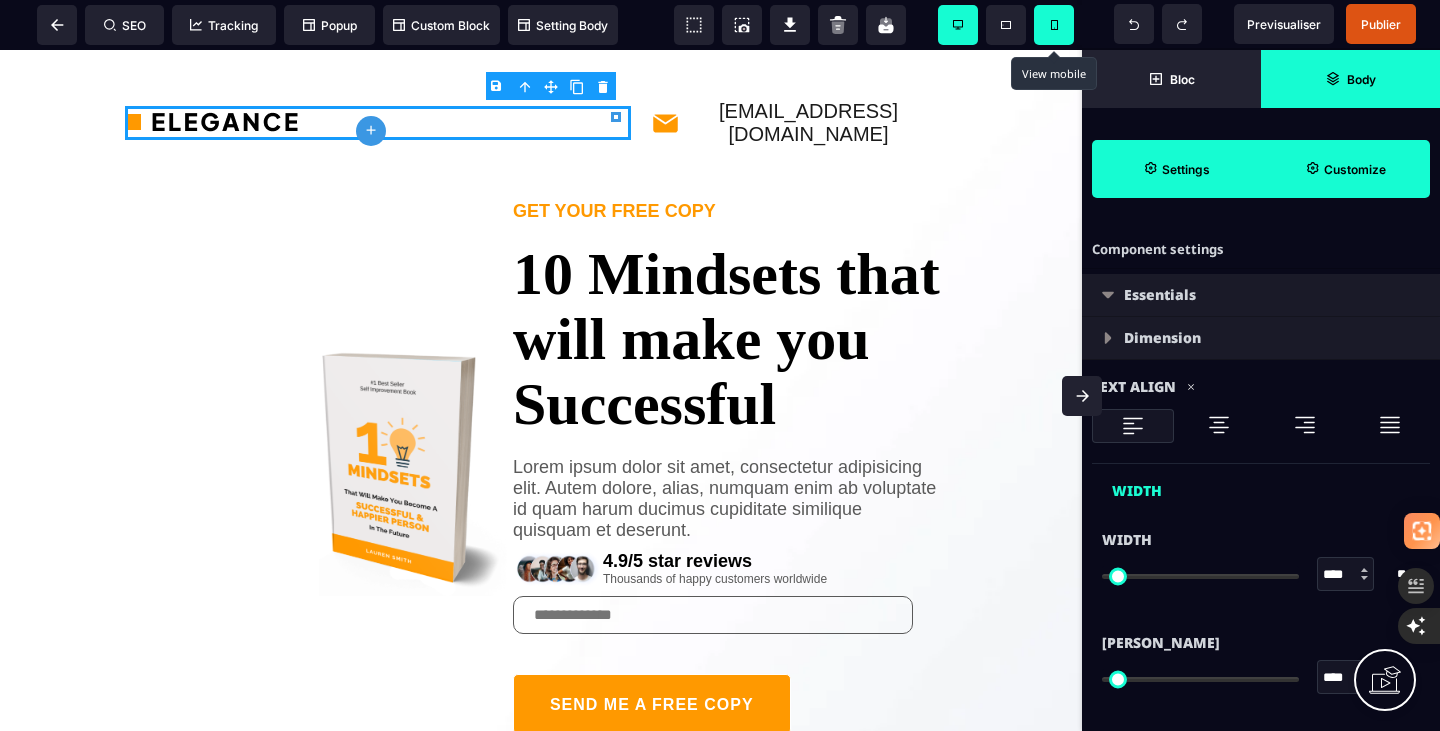 click at bounding box center (1054, 25) 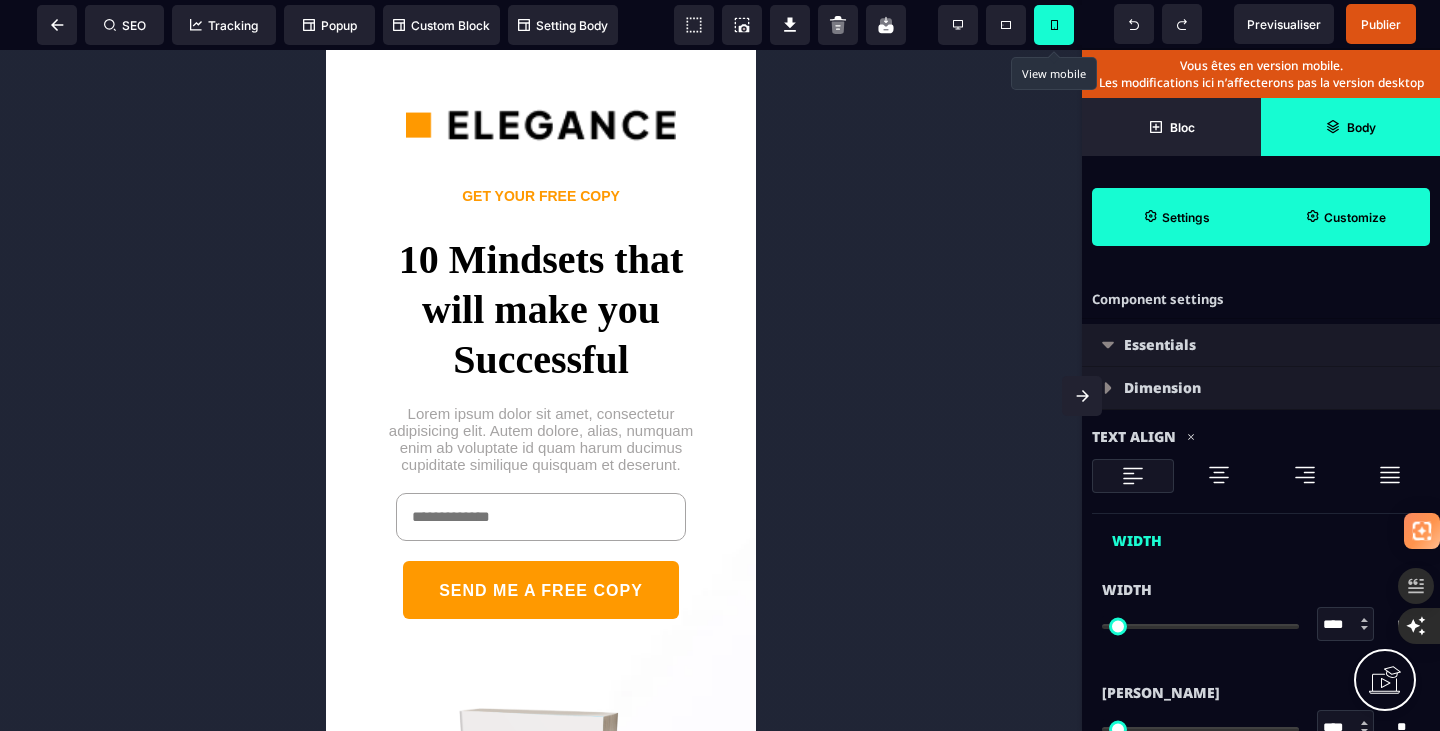 click at bounding box center [1054, 25] 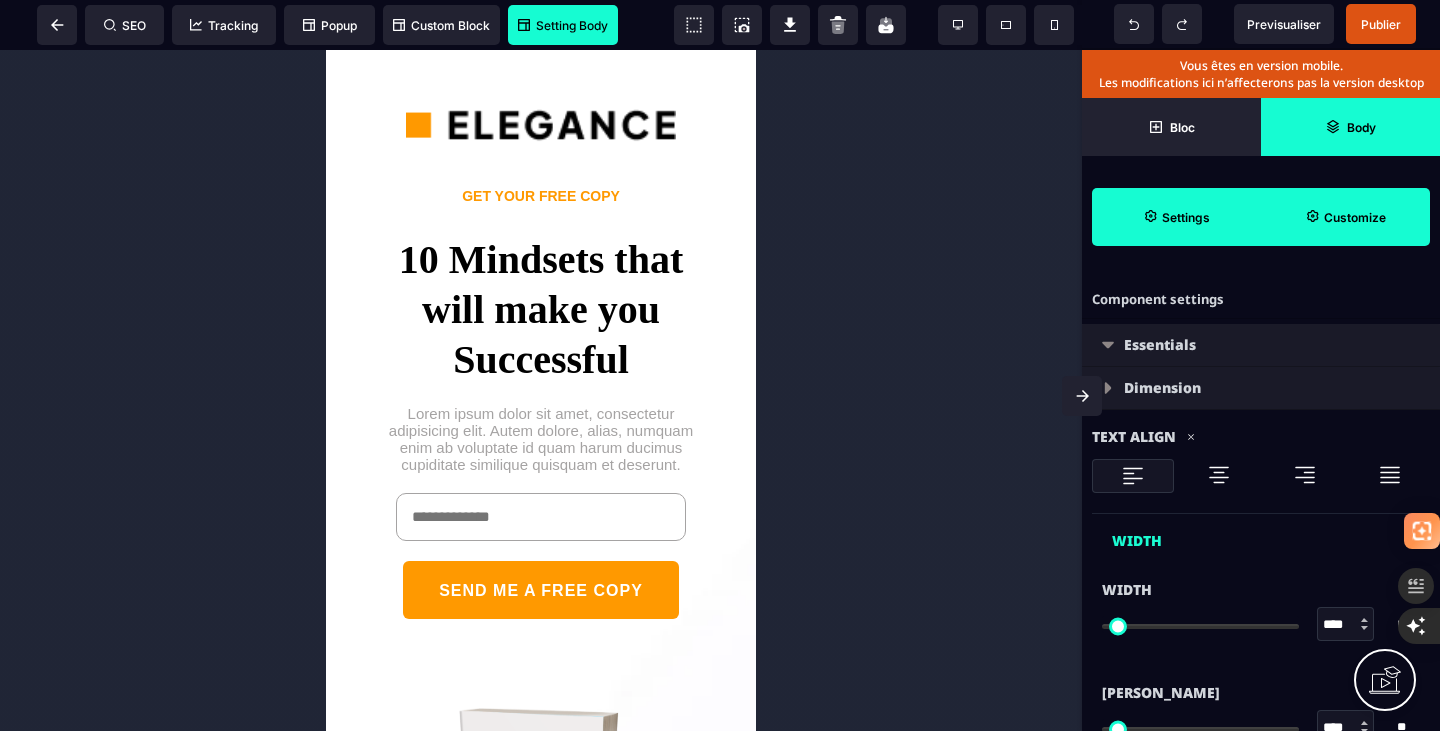 click on "Setting Body" at bounding box center [563, 25] 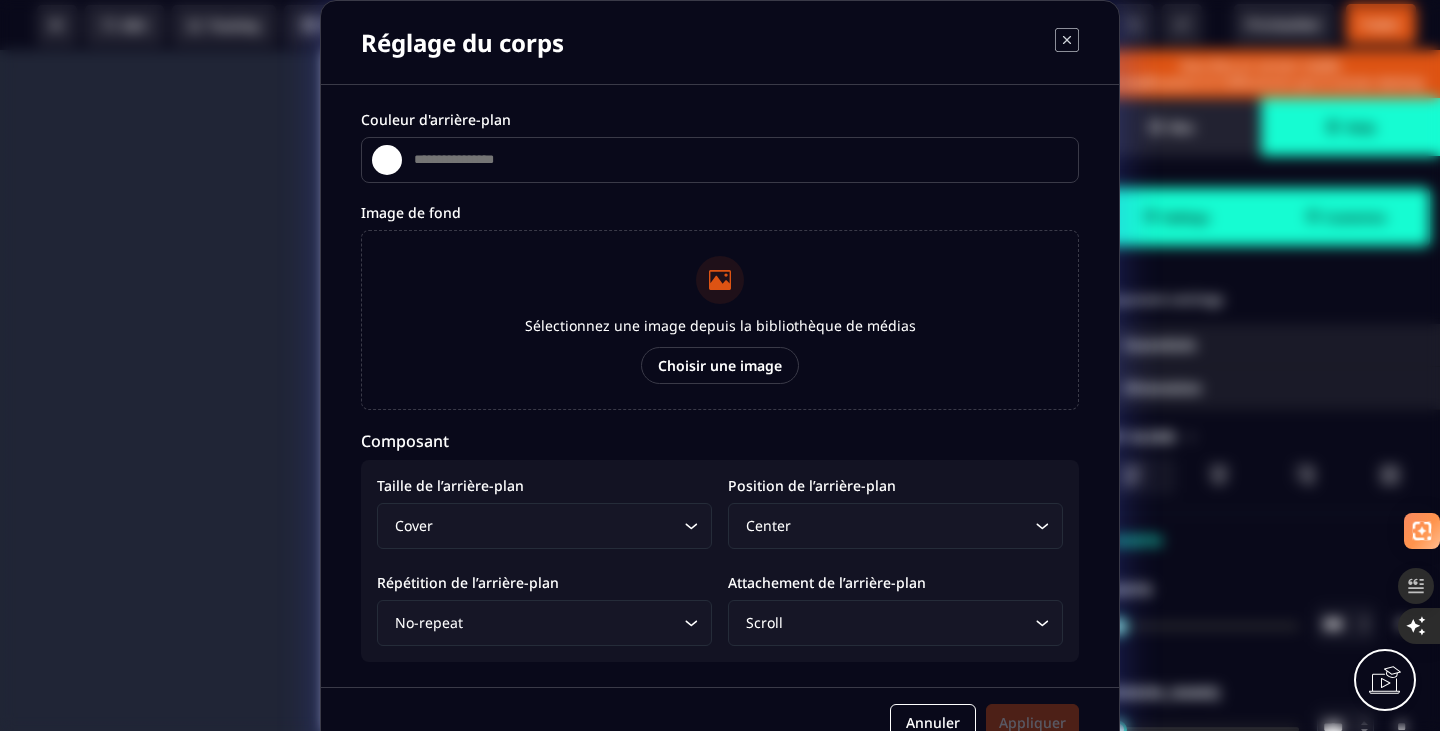 click 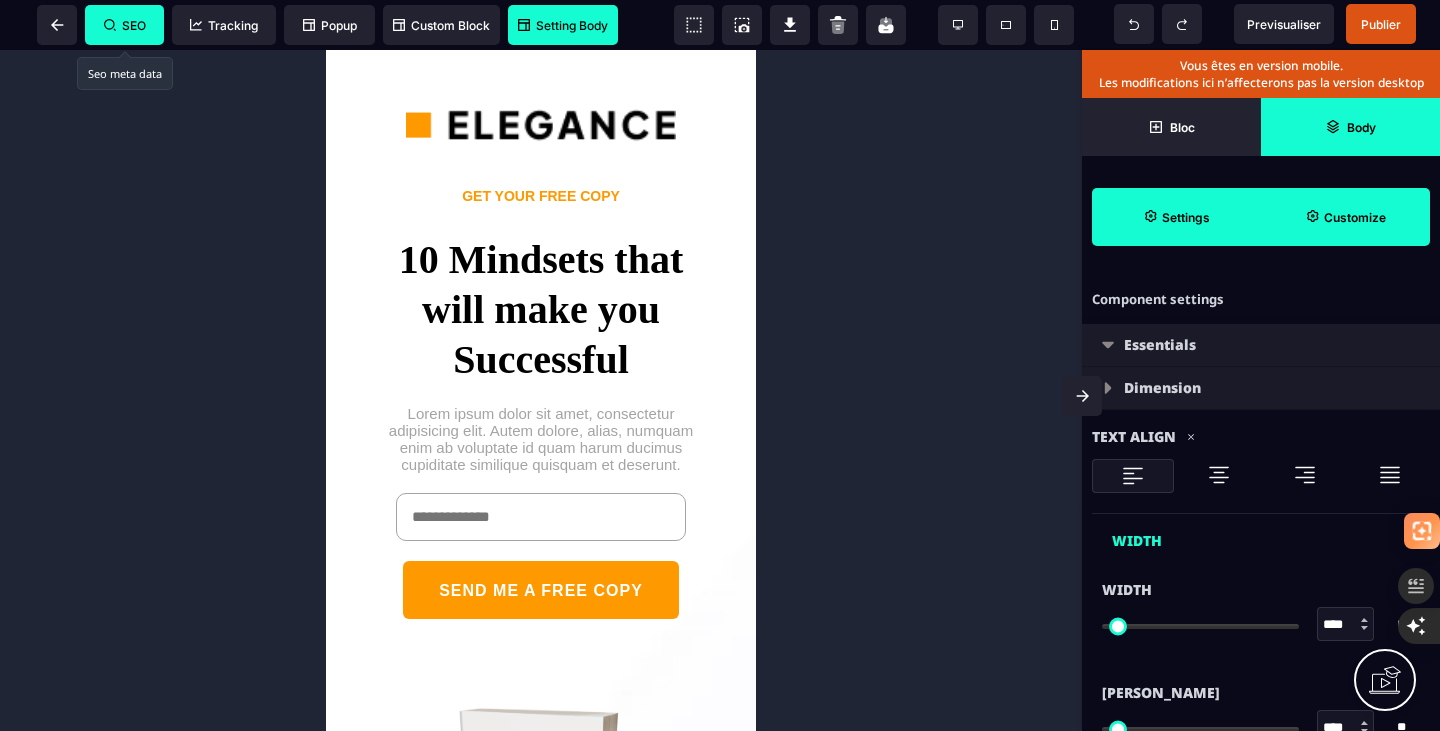 click on "SEO" at bounding box center (124, 25) 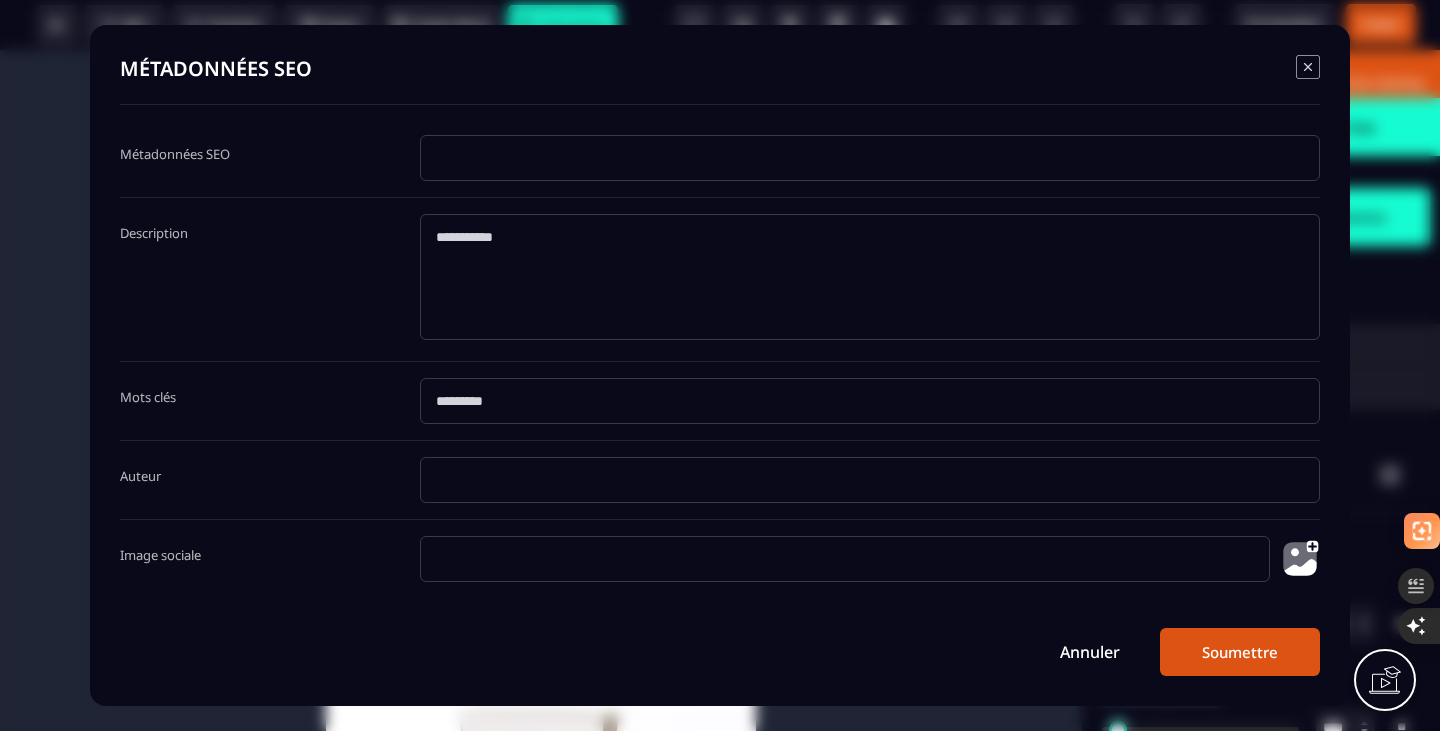 click 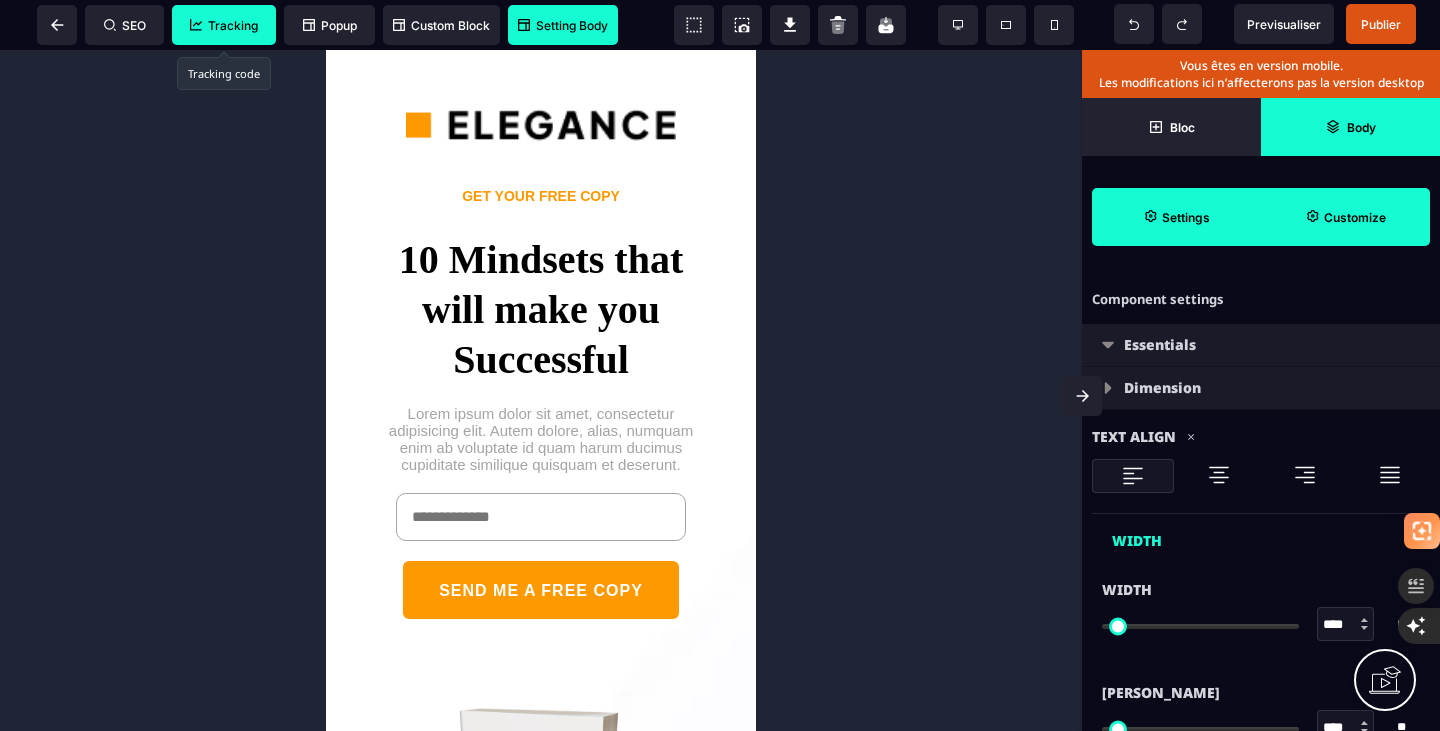 click on "Tracking" at bounding box center [224, 25] 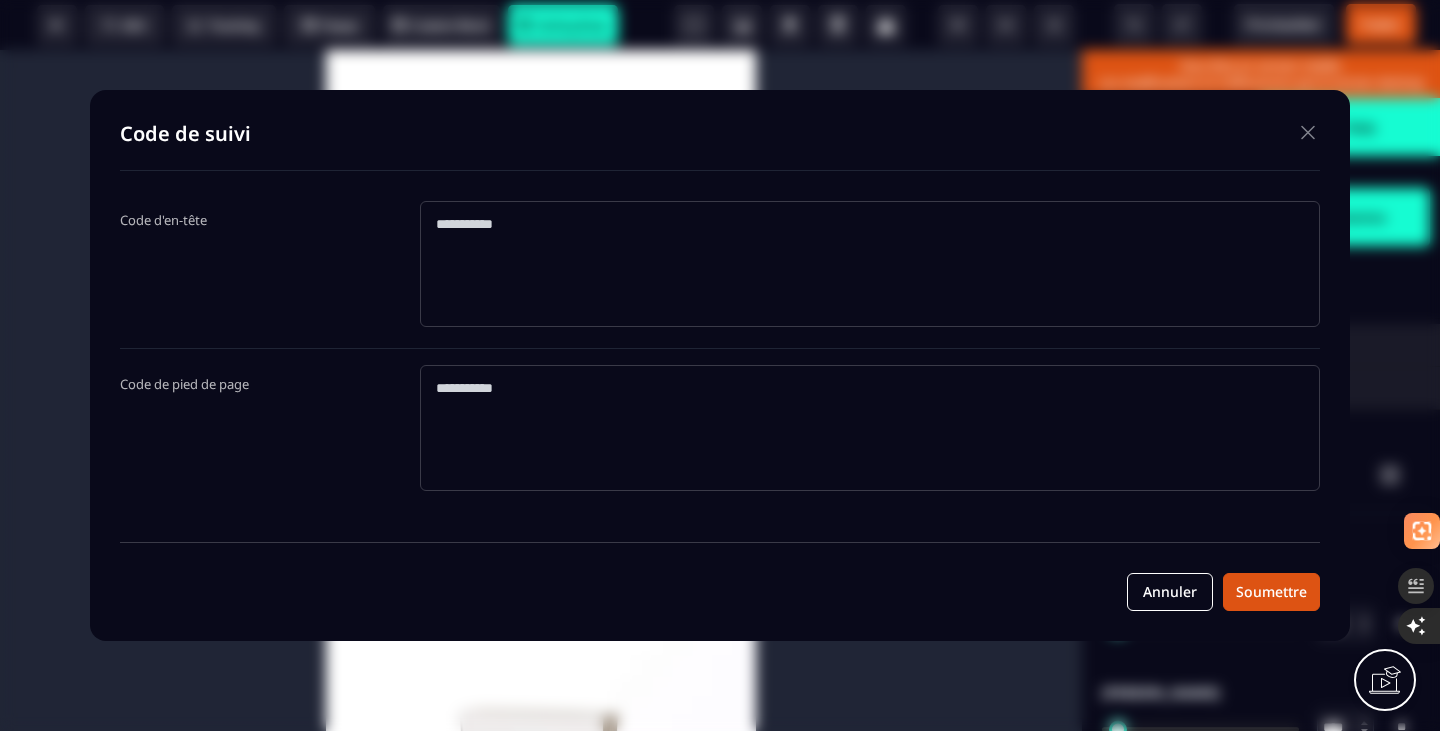 click on "Code de suivi" at bounding box center (720, 145) 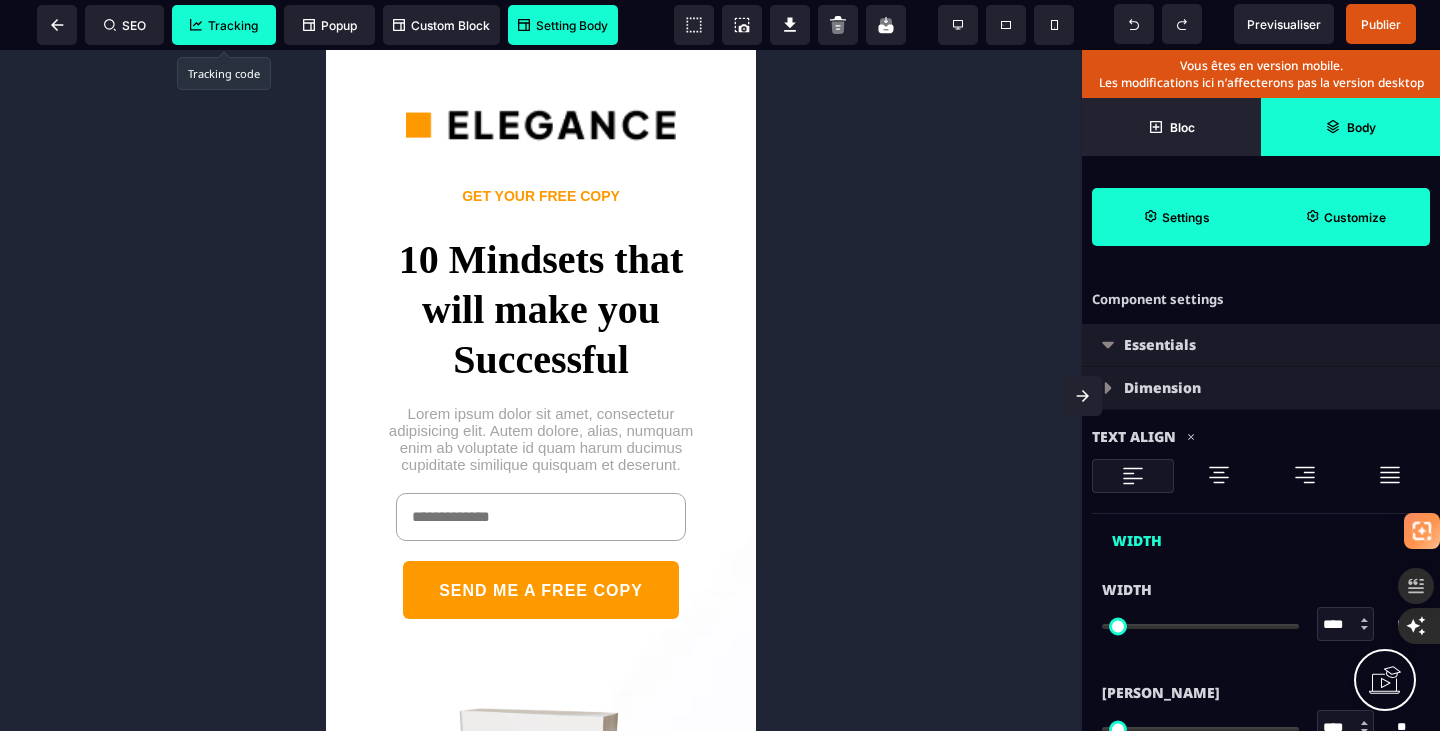 click on "Tracking" at bounding box center [224, 25] 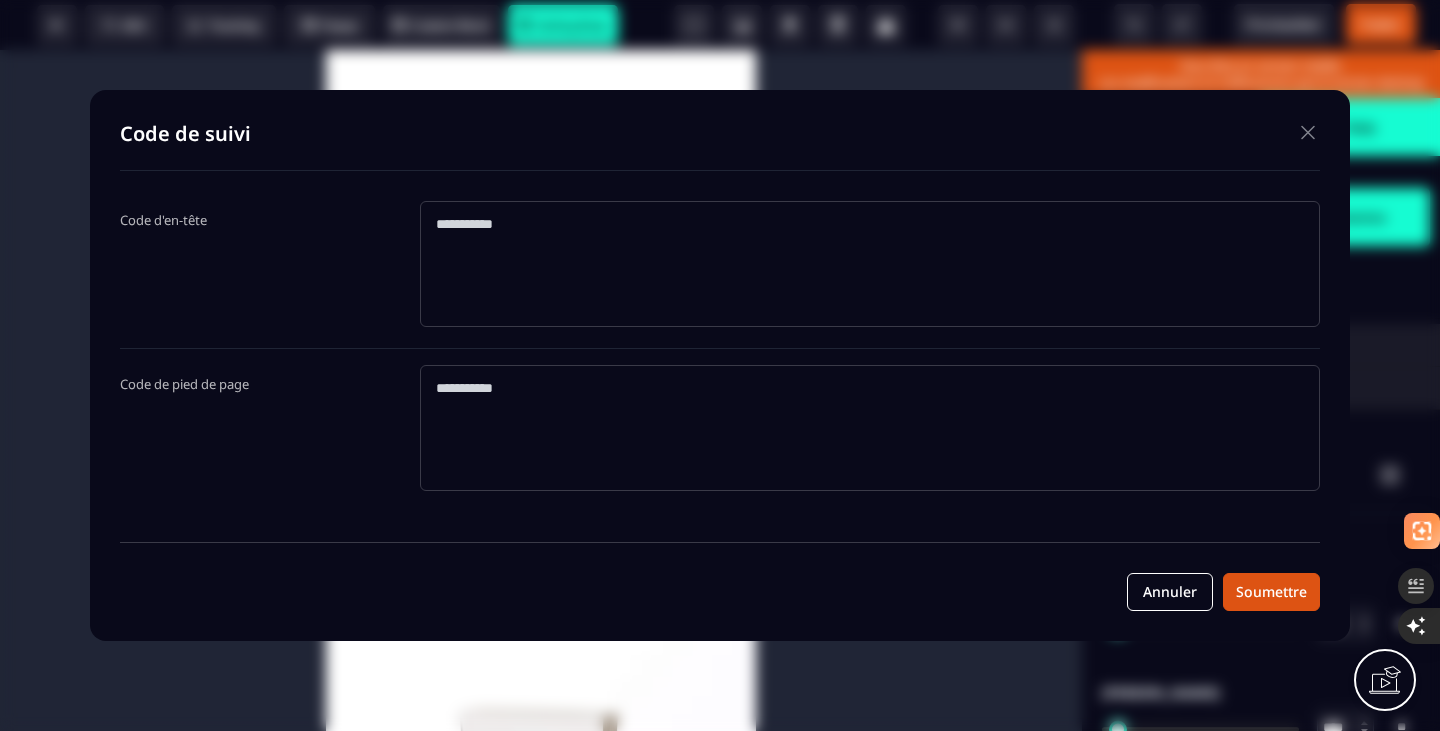 click on "Code de suivi Code d'en-tête Code de pied de page [PERSON_NAME]" at bounding box center (720, 365) 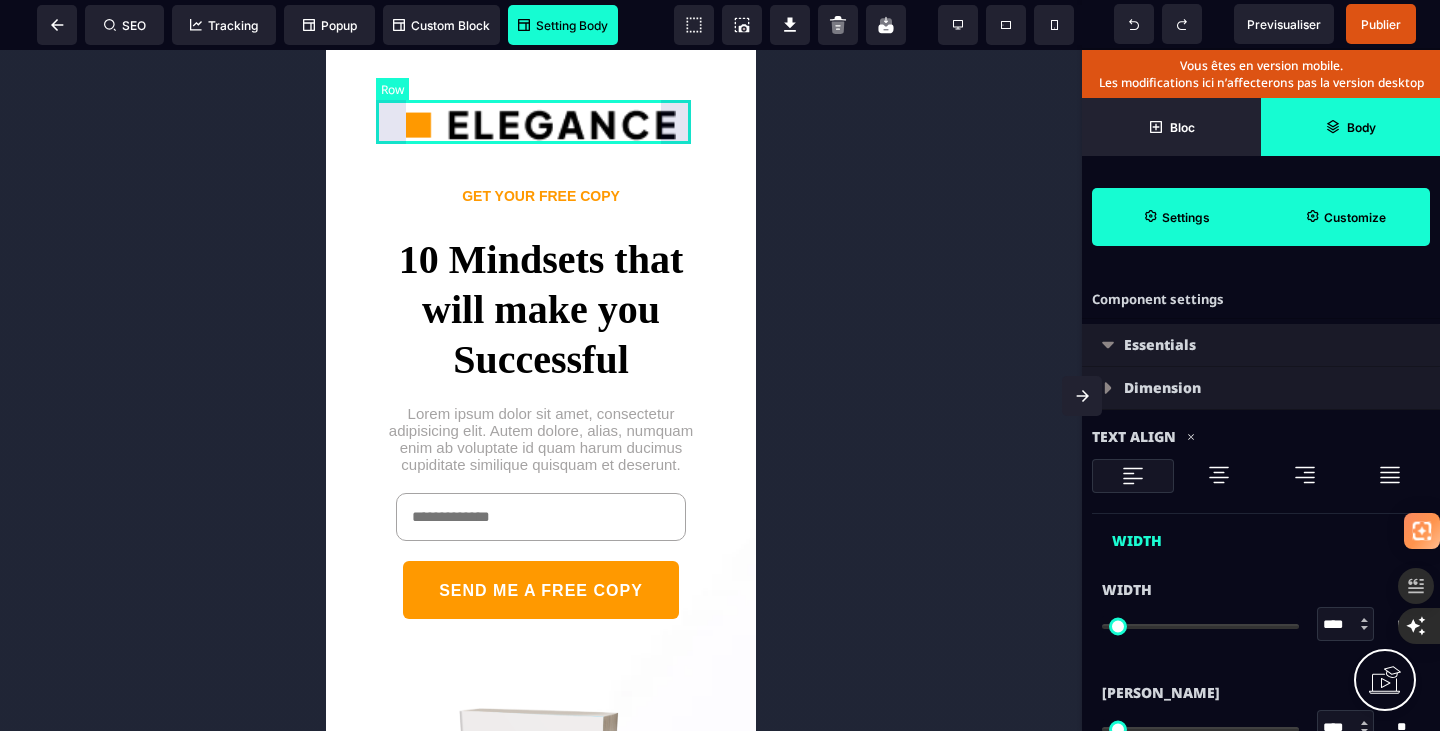click at bounding box center [541, 123] 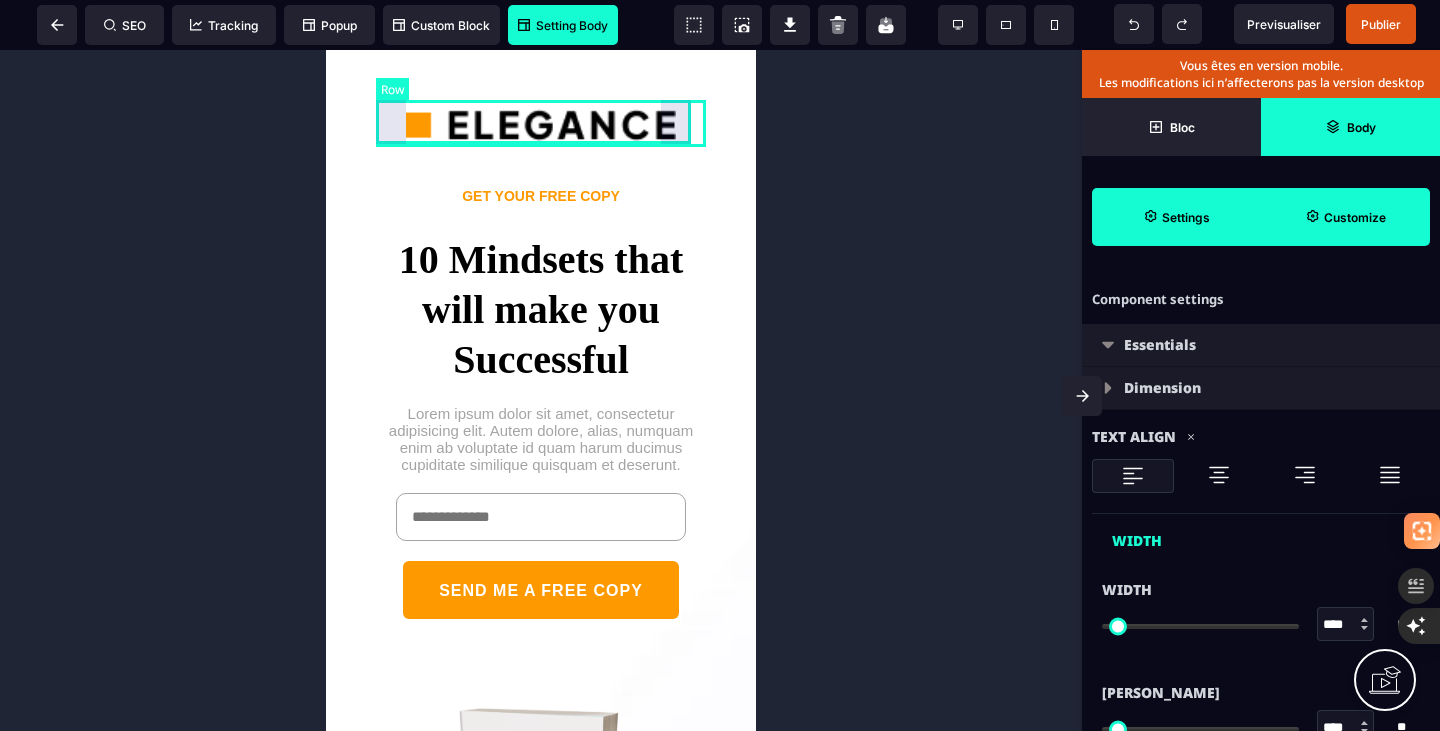 select on "**" 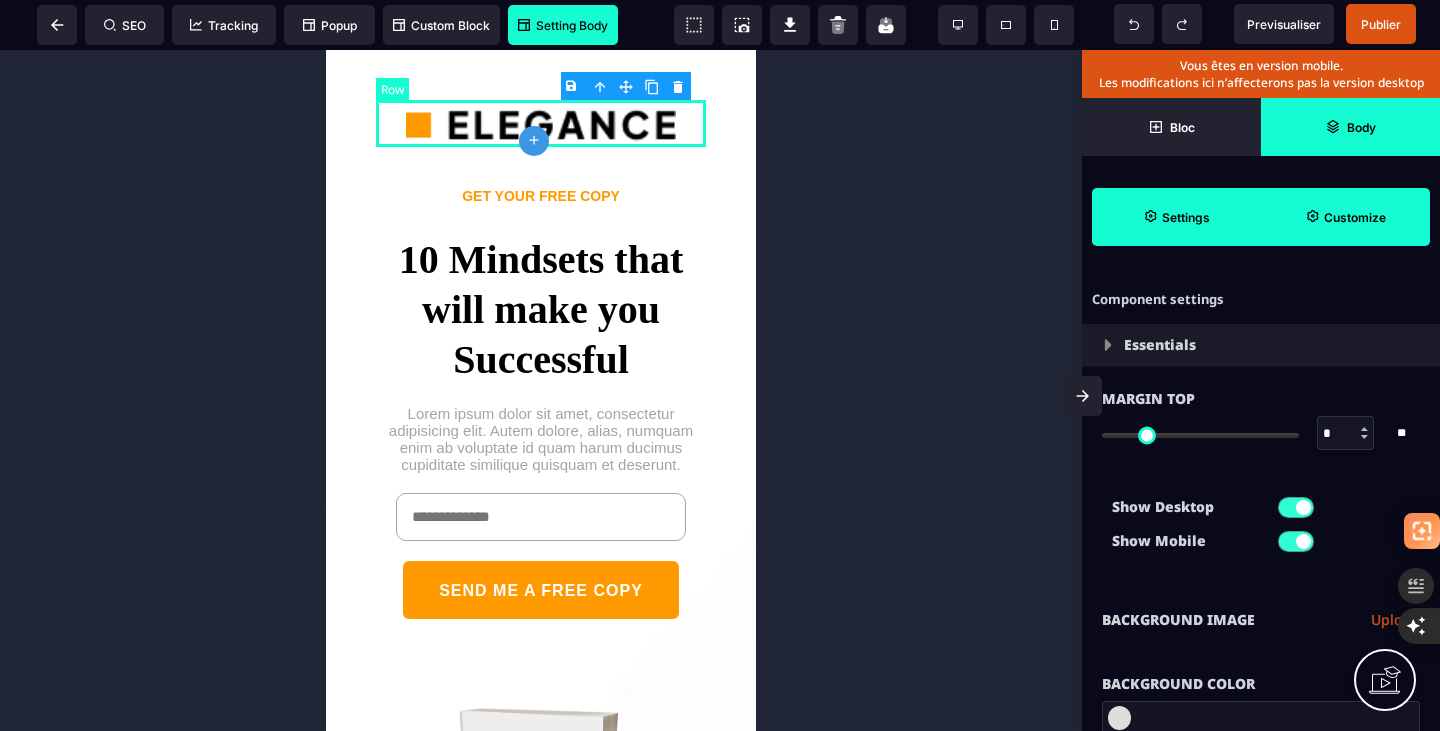 click at bounding box center (541, 123) 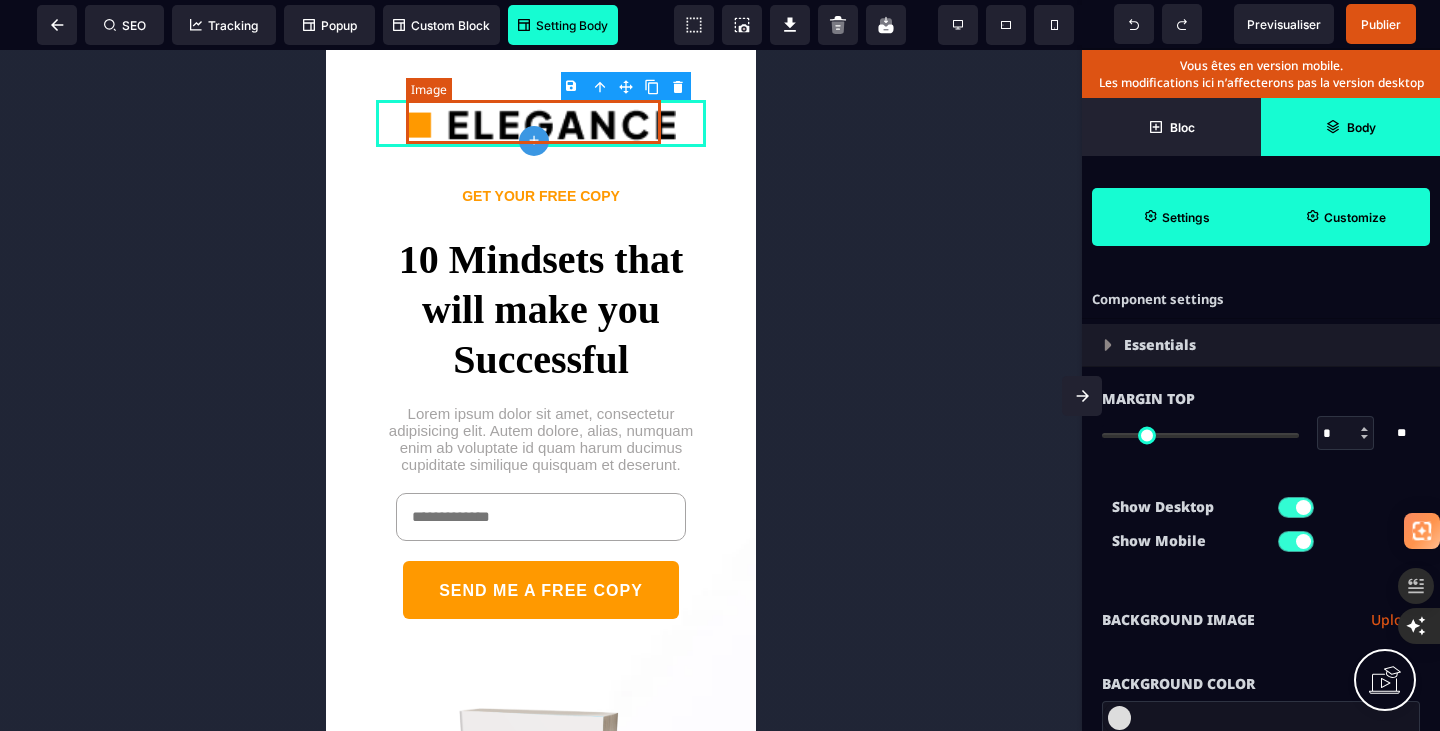 click at bounding box center (541, 123) 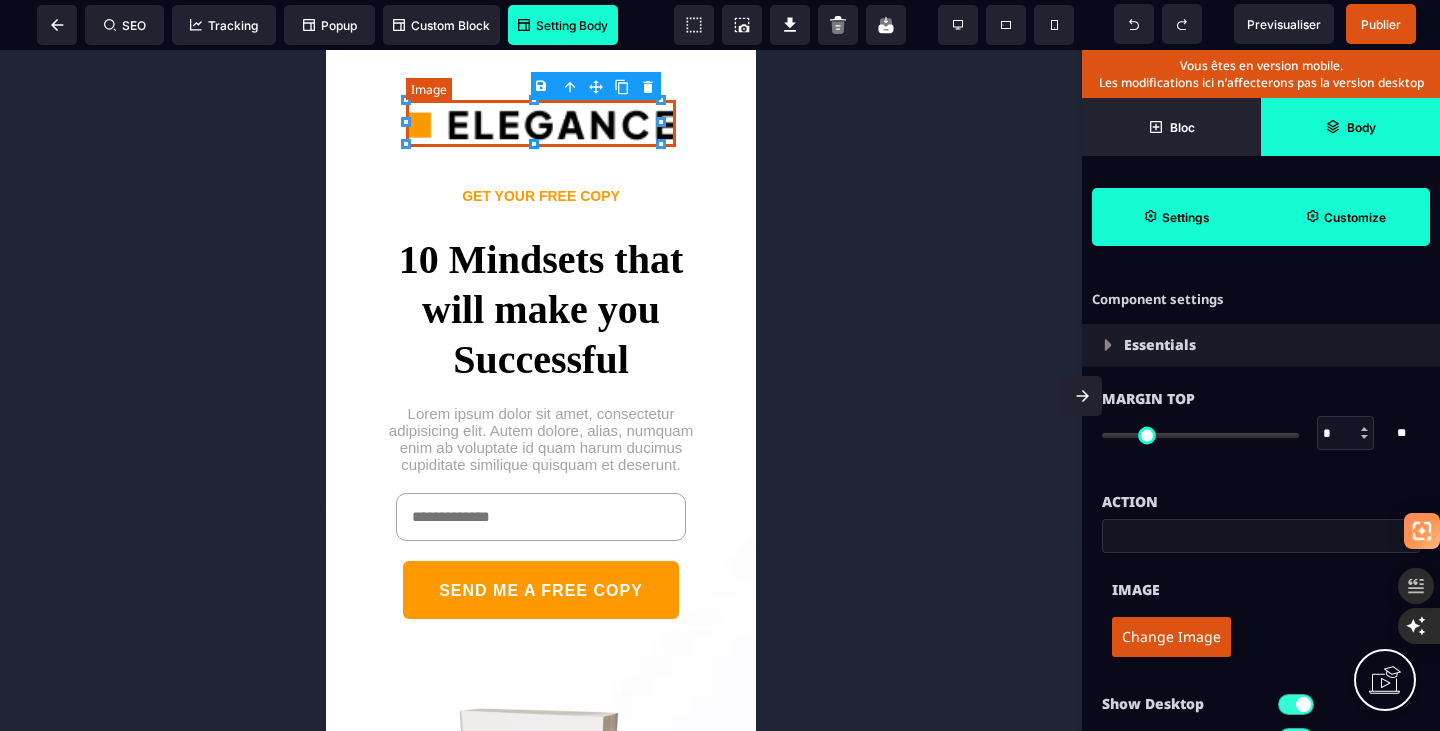 type on "***" 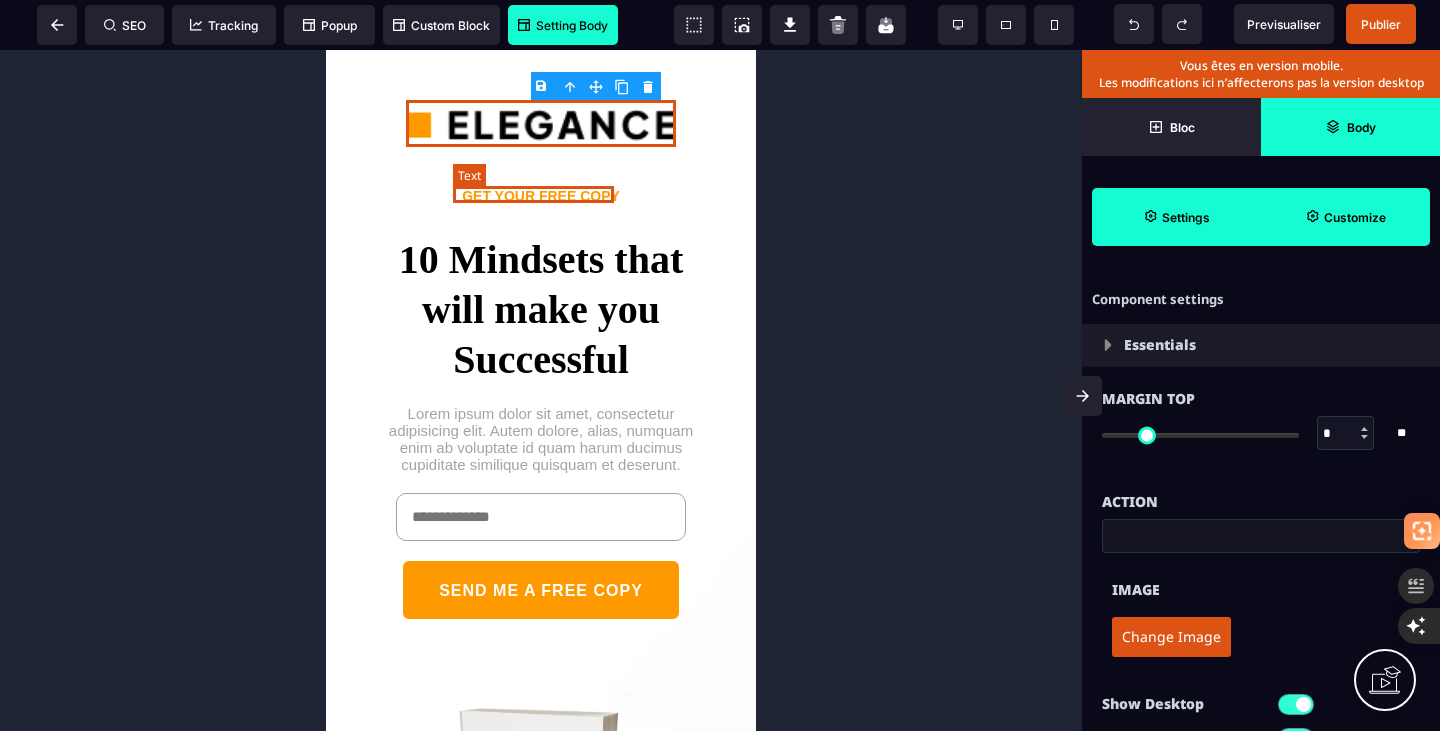 click on "GET YOUR FREE COPY" at bounding box center (541, 196) 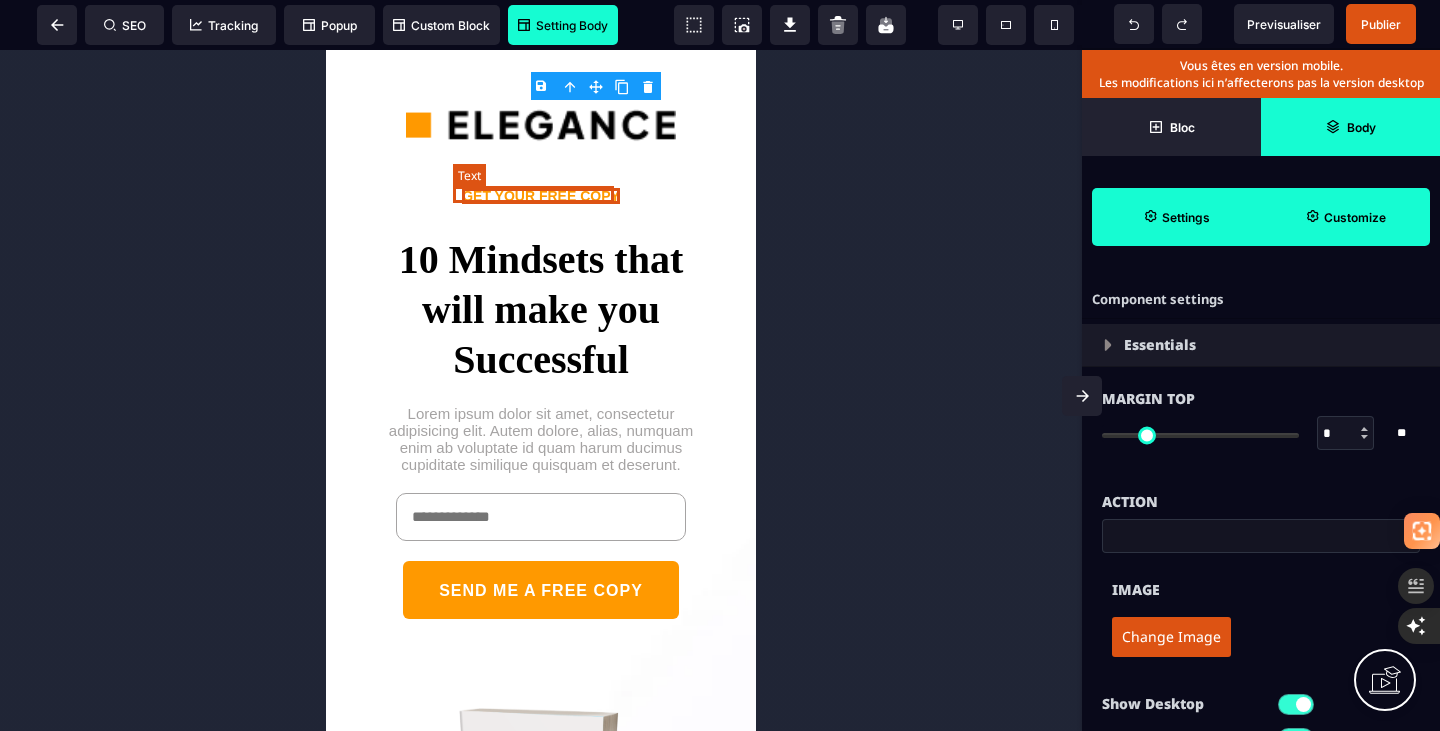 select on "***" 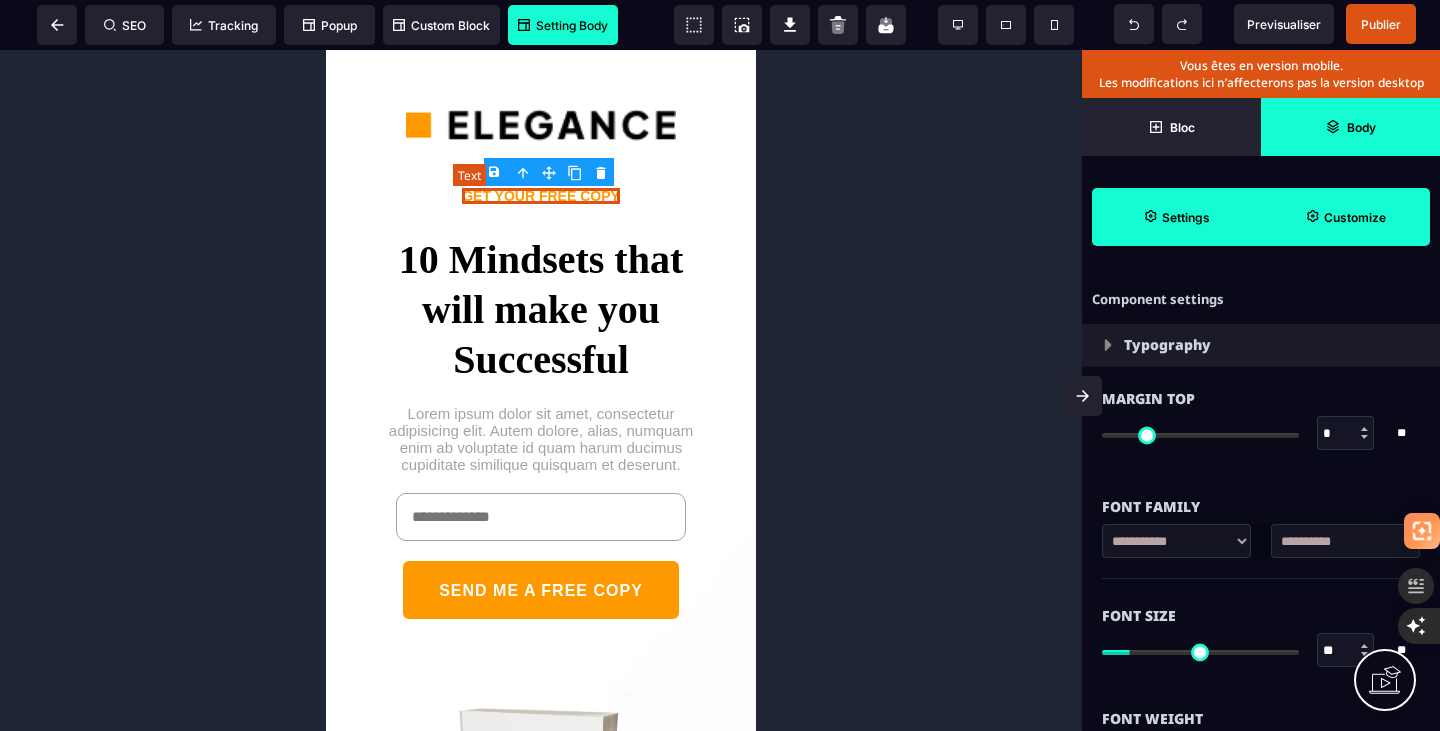 click on "GET YOUR FREE COPY" at bounding box center (541, 196) 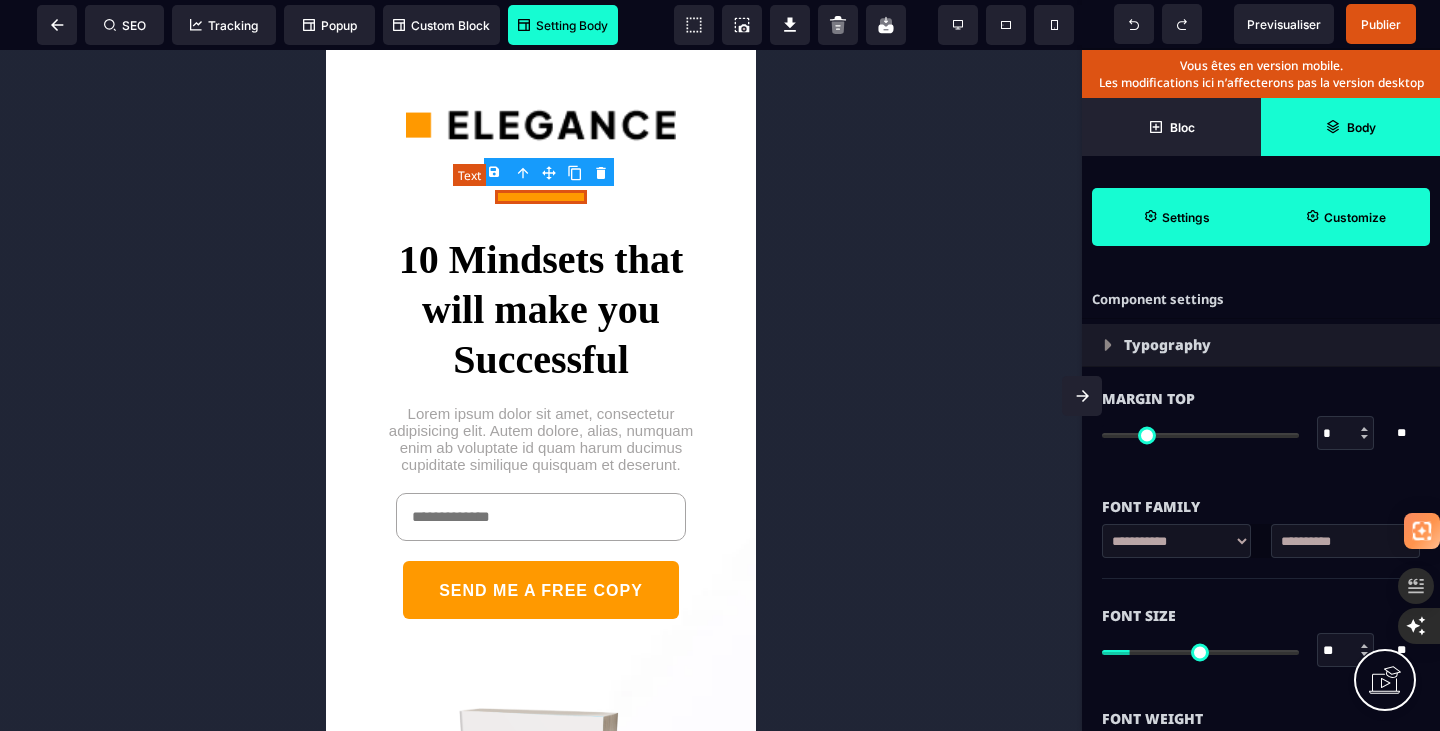 click on "**********" at bounding box center [541, 197] 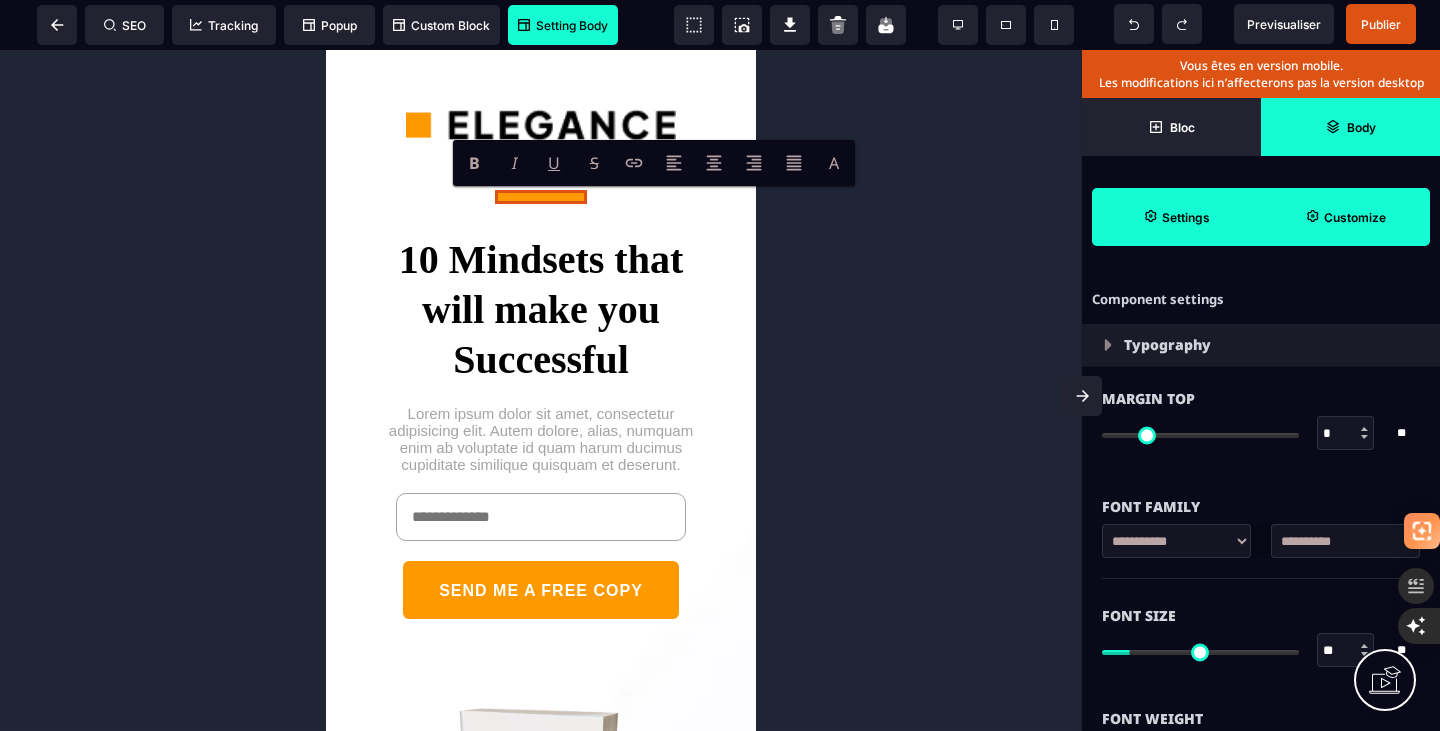 click at bounding box center [541, 390] 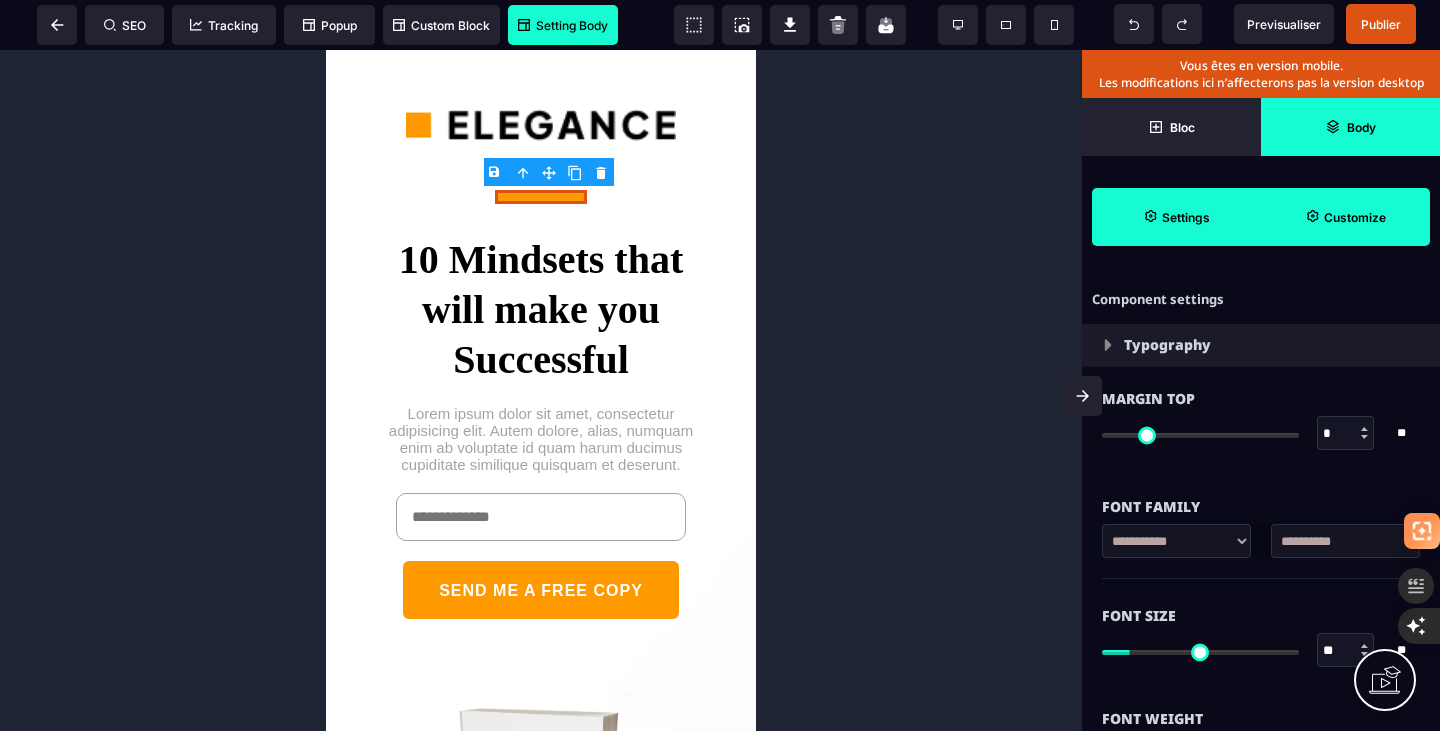 click on "Typography" at bounding box center (1261, 345) 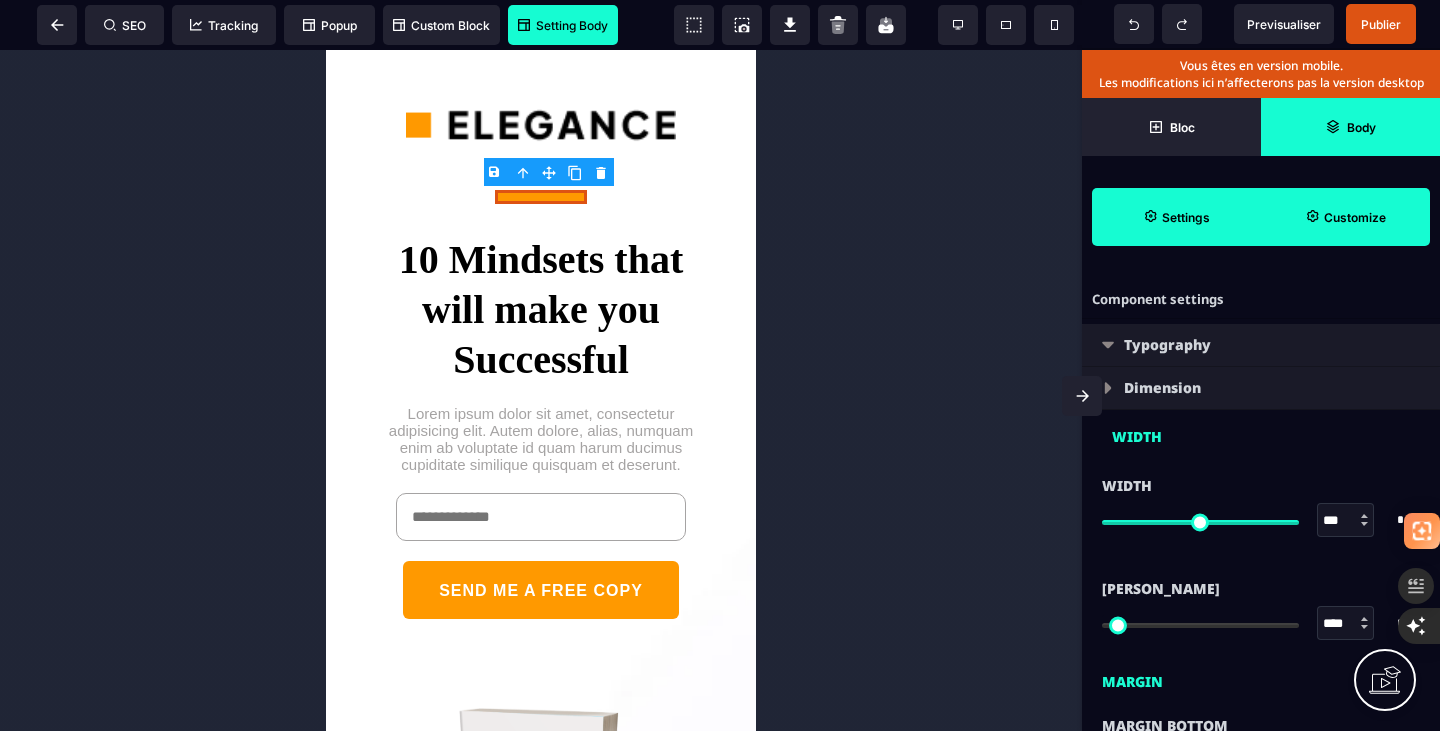 type on "*" 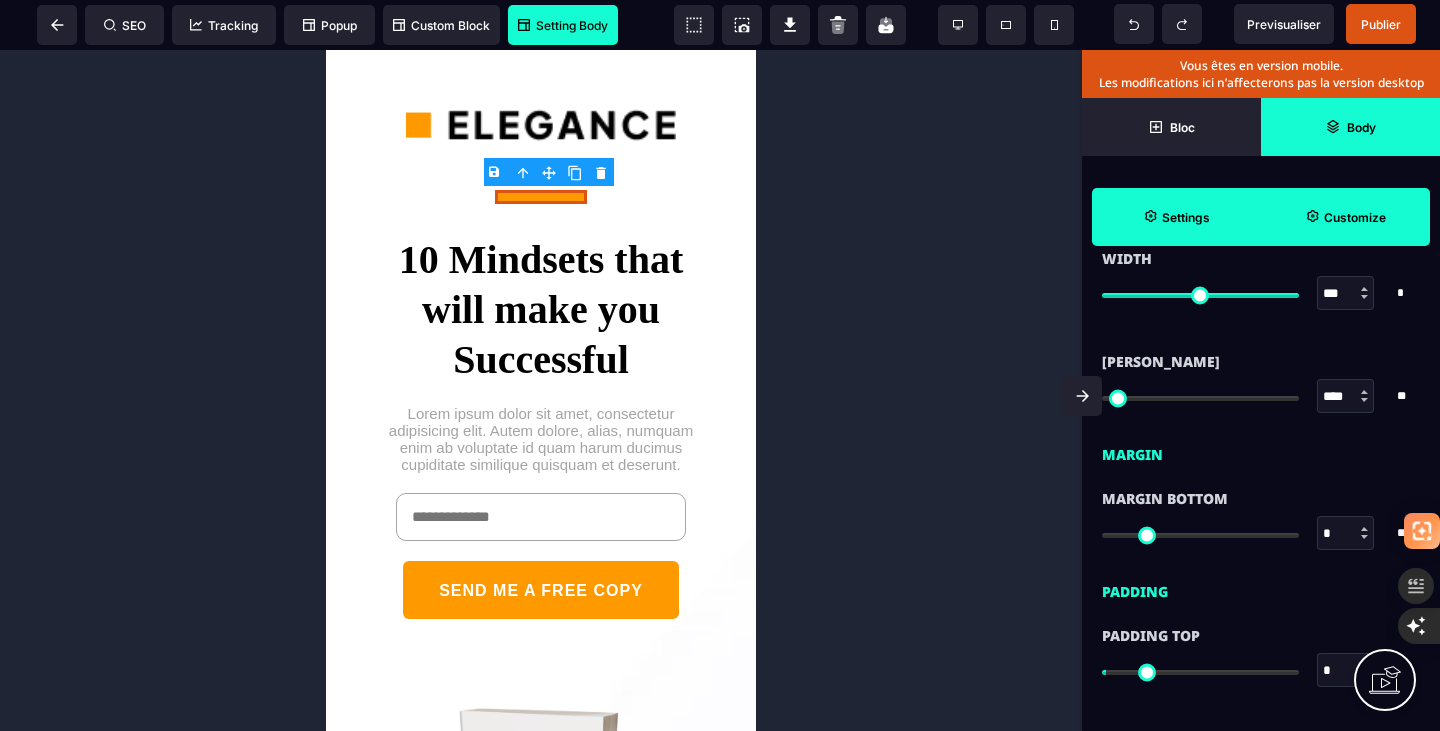 scroll, scrollTop: 0, scrollLeft: 0, axis: both 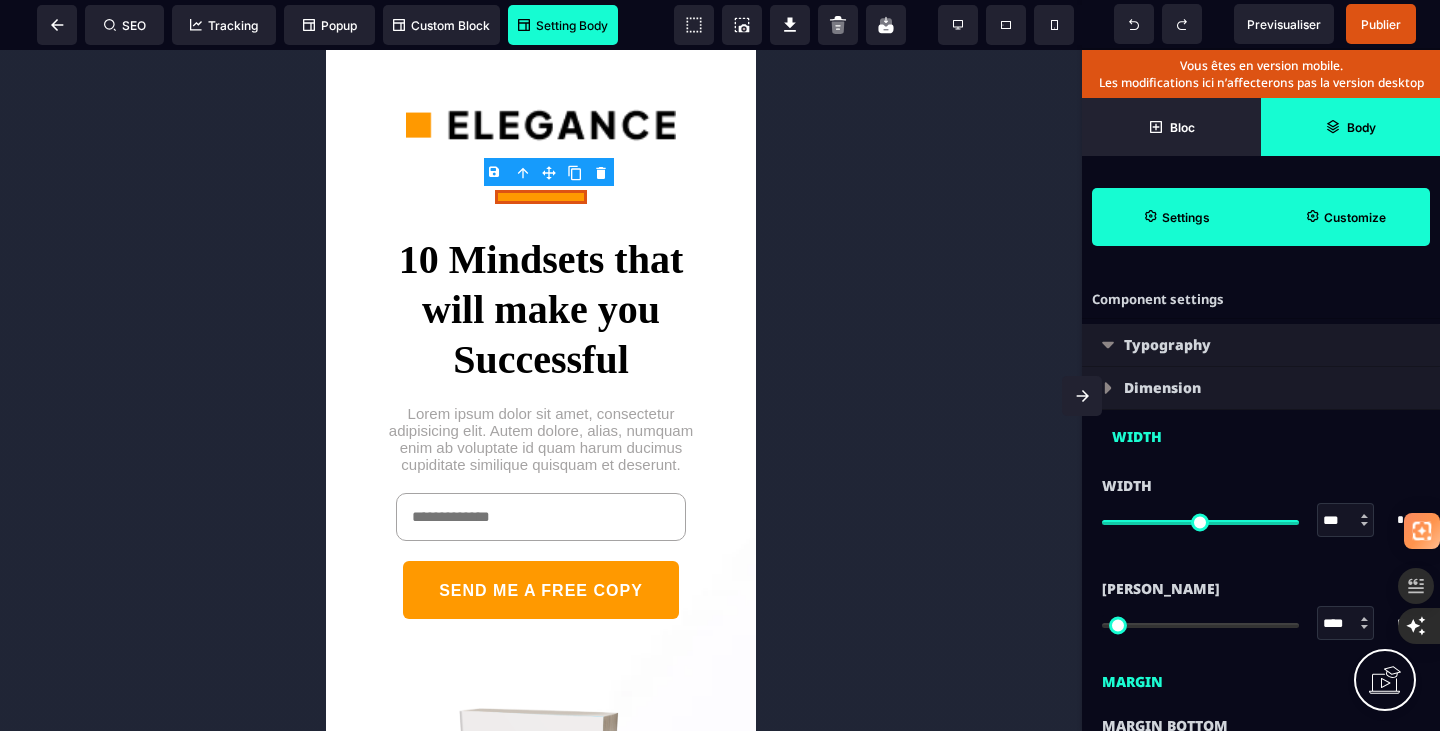 click at bounding box center [878, 25] 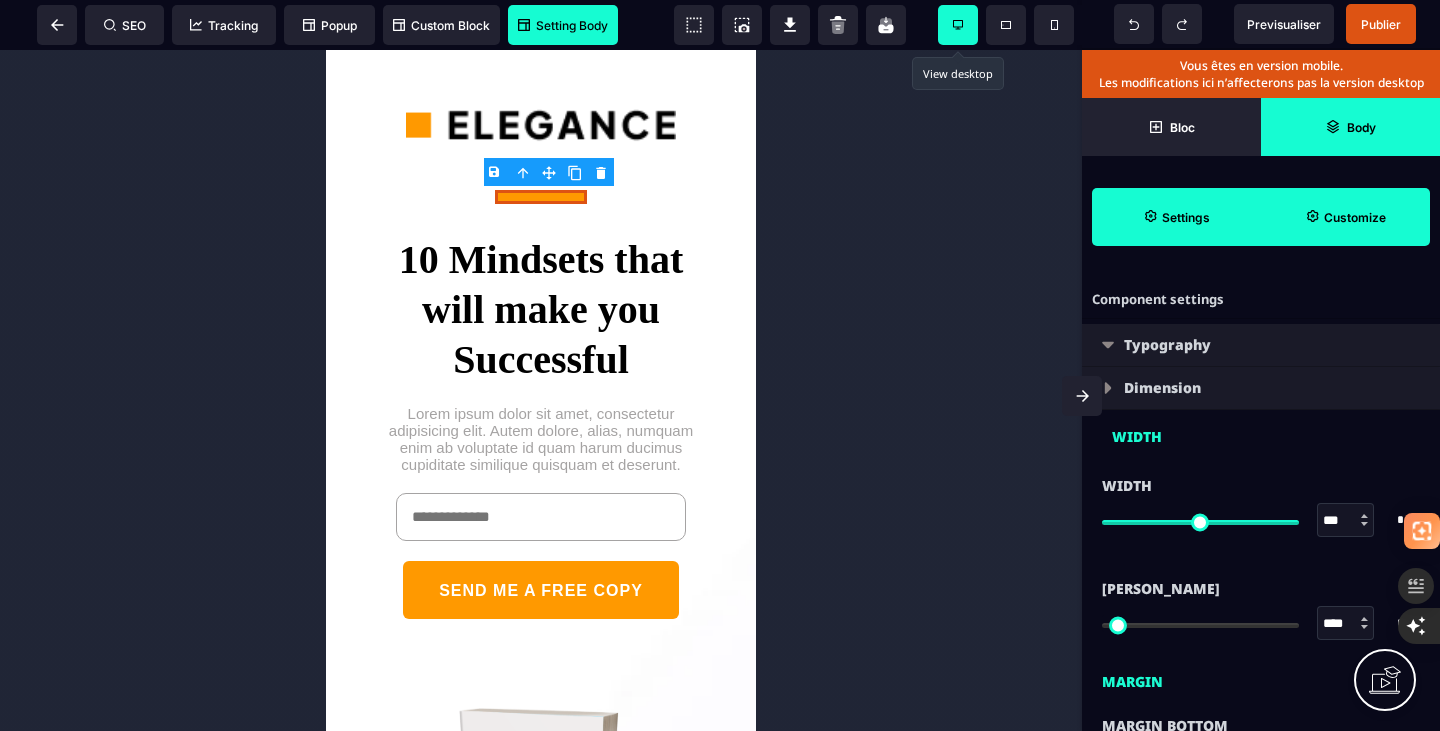 click at bounding box center [958, 25] 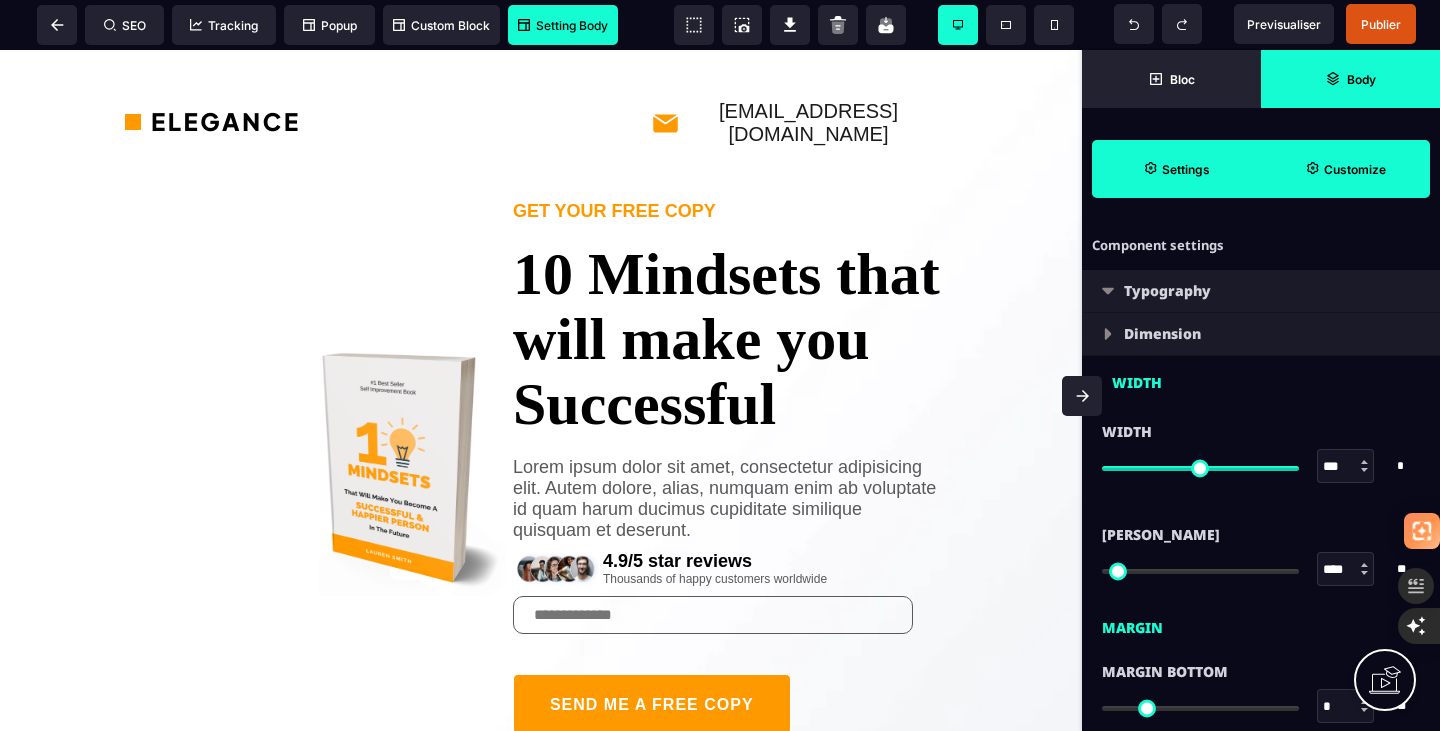 scroll, scrollTop: 0, scrollLeft: 0, axis: both 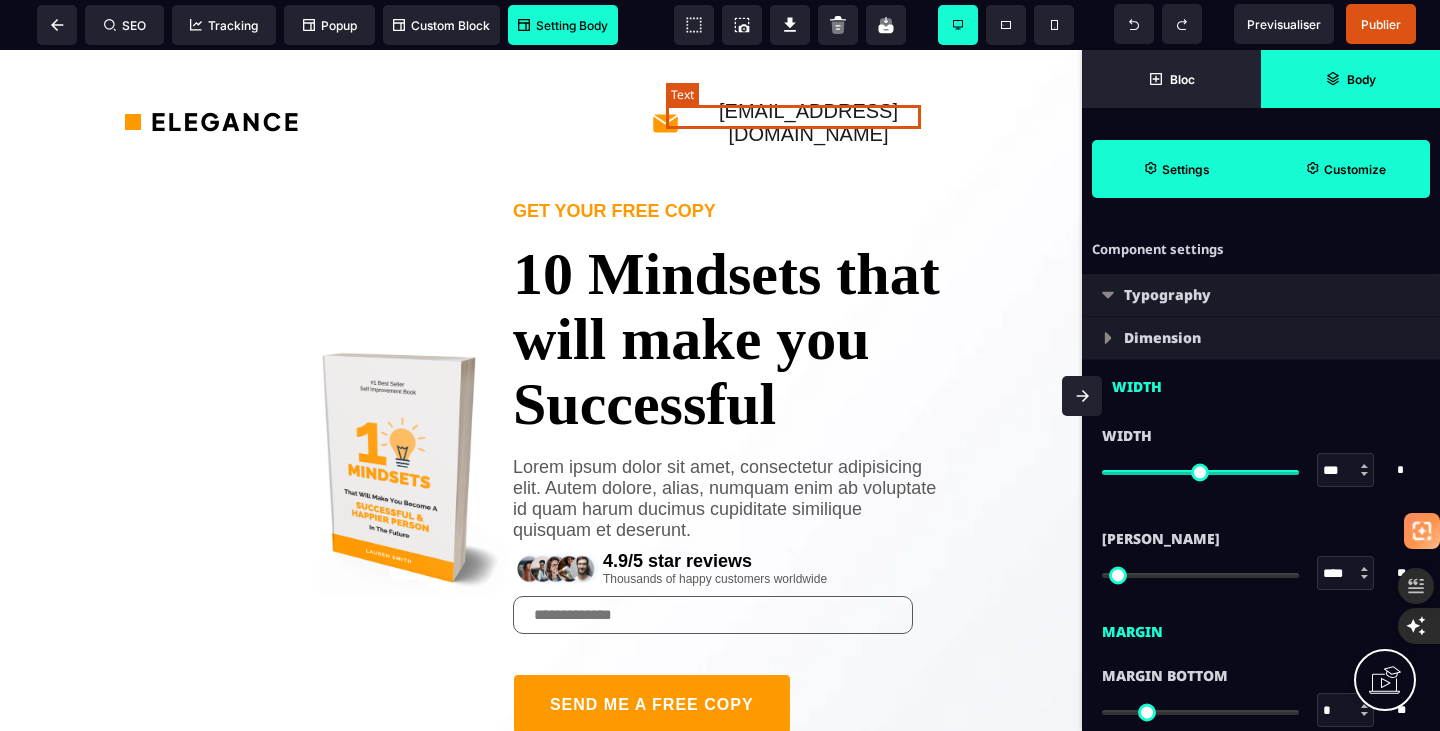 click on "[EMAIL_ADDRESS][DOMAIN_NAME]" at bounding box center (541, 123) 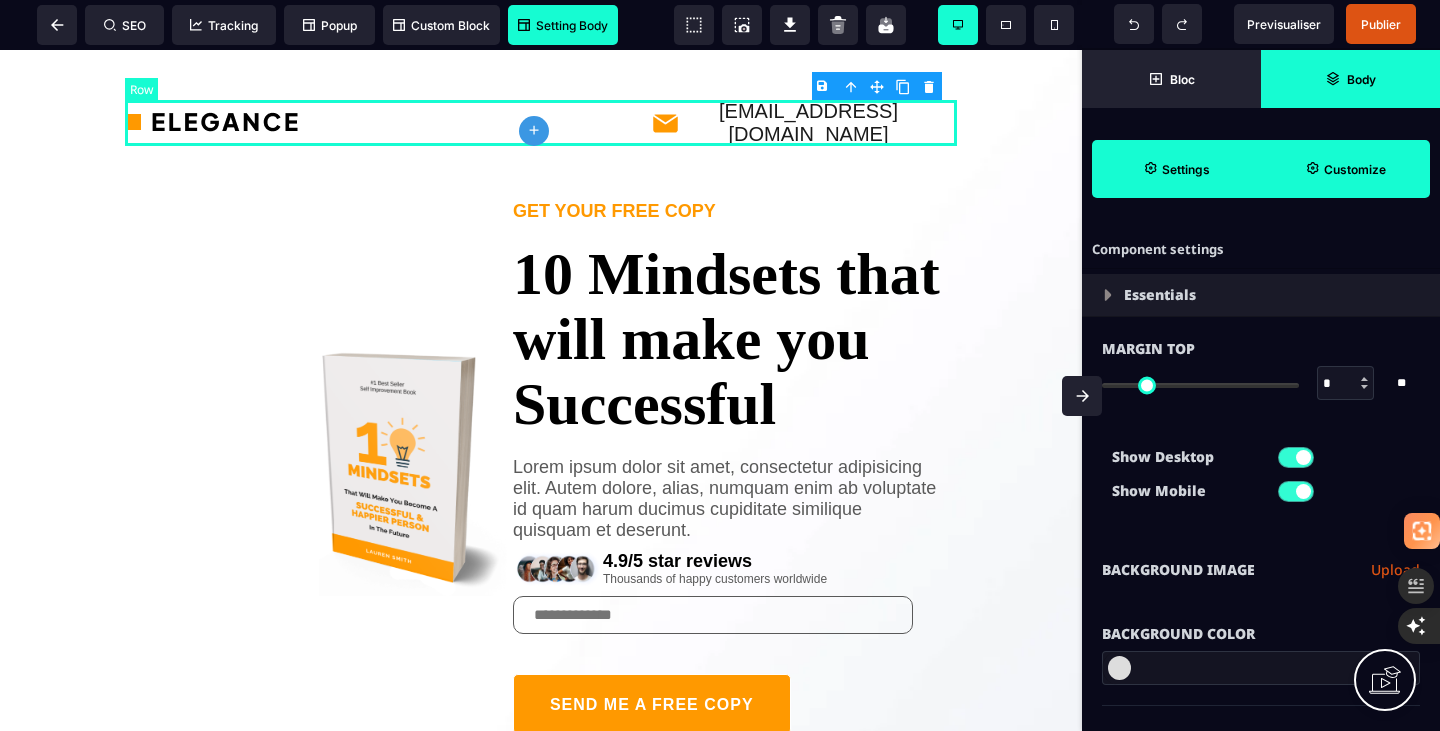 type on "*" 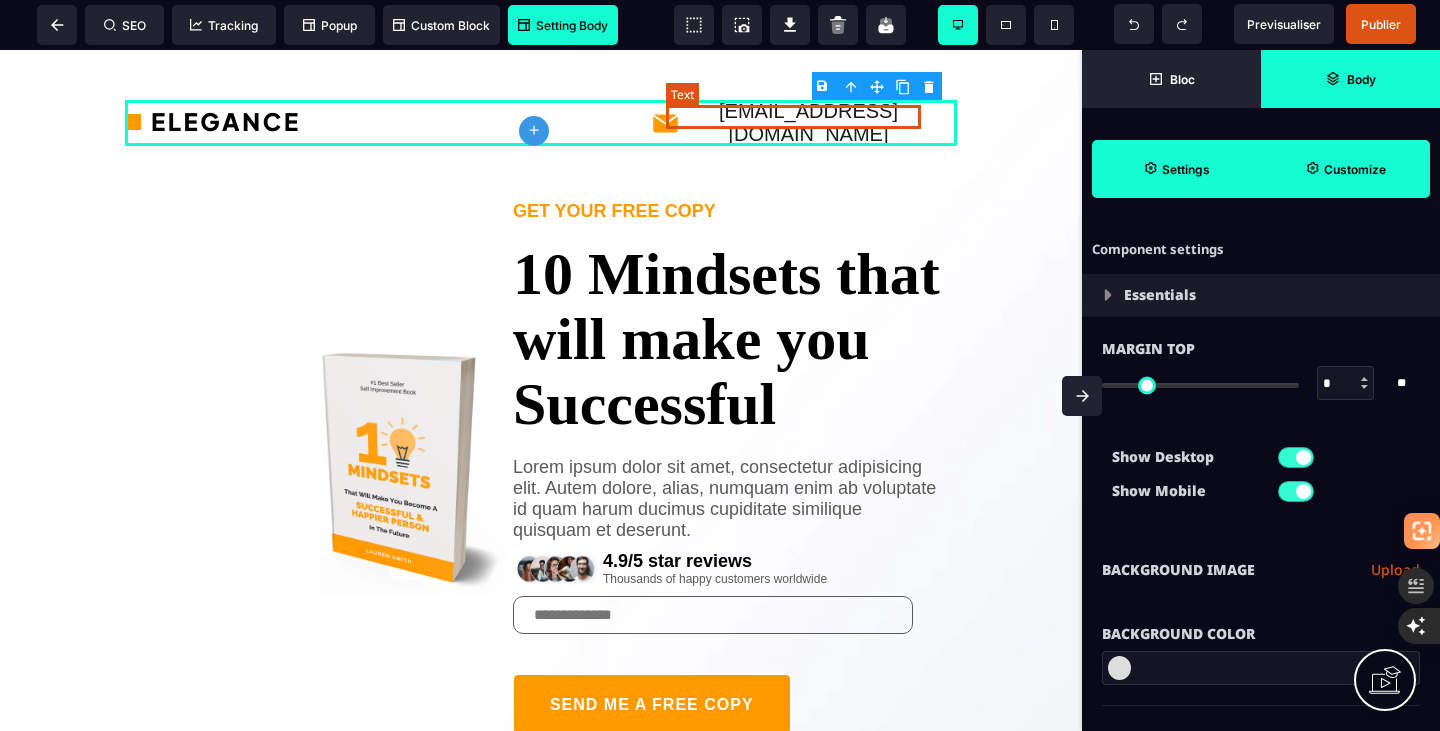 click on "[EMAIL_ADDRESS][DOMAIN_NAME]" at bounding box center (808, 123) 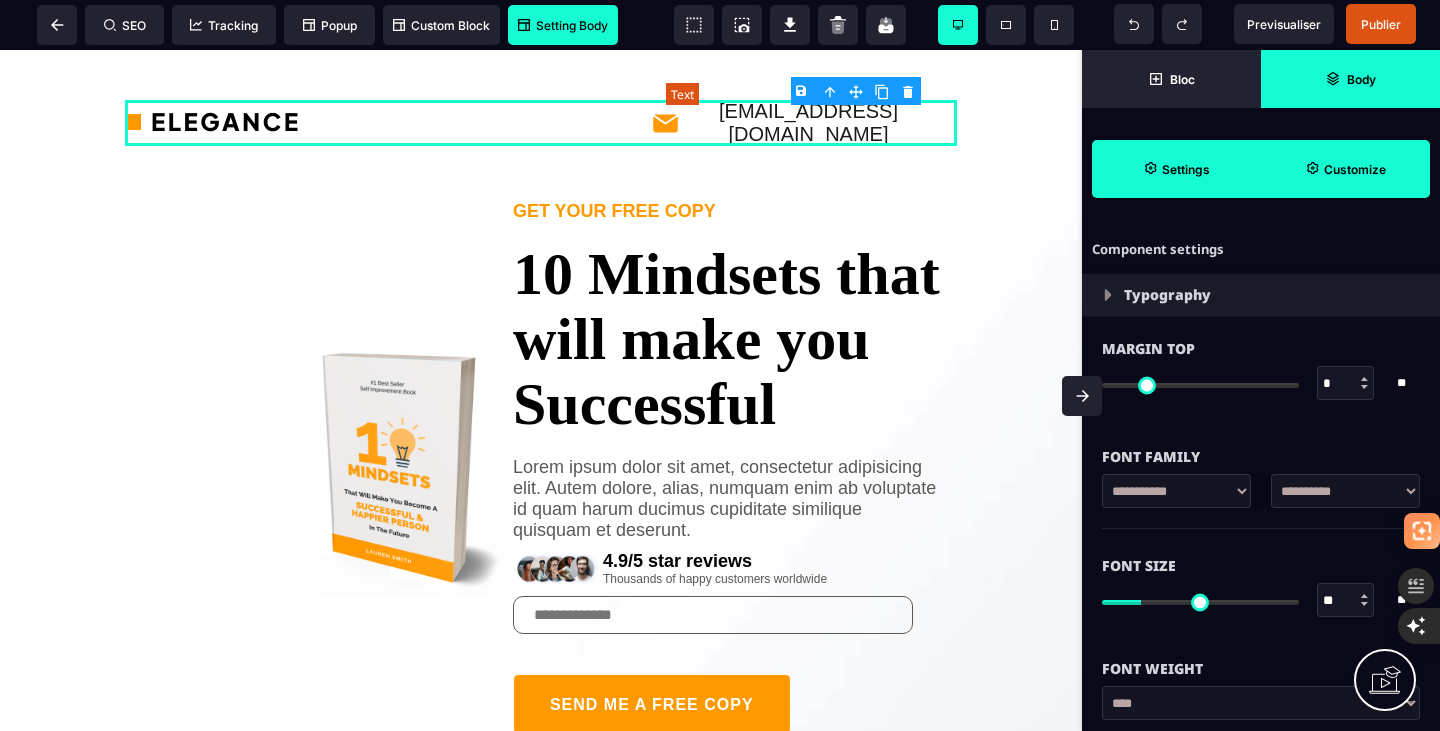 type on "*" 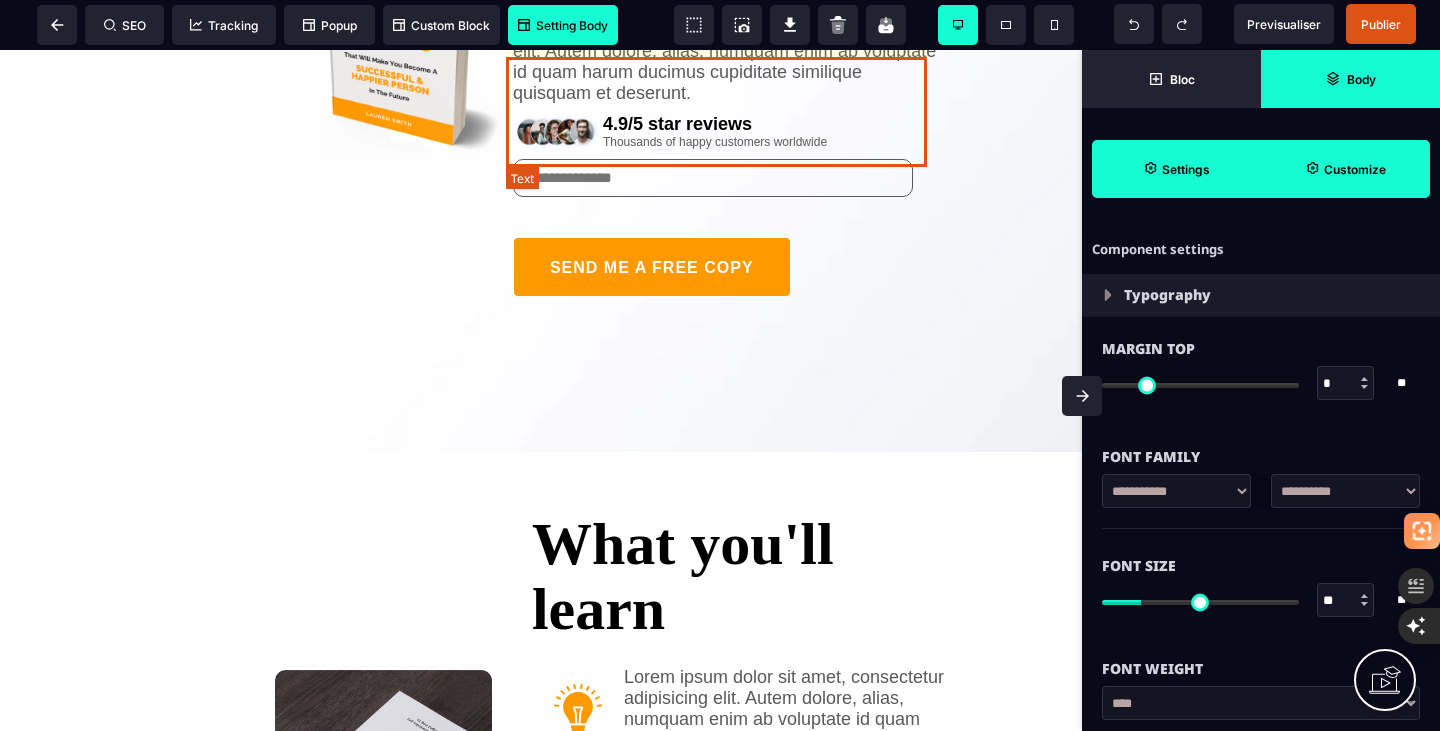 scroll, scrollTop: 310, scrollLeft: 0, axis: vertical 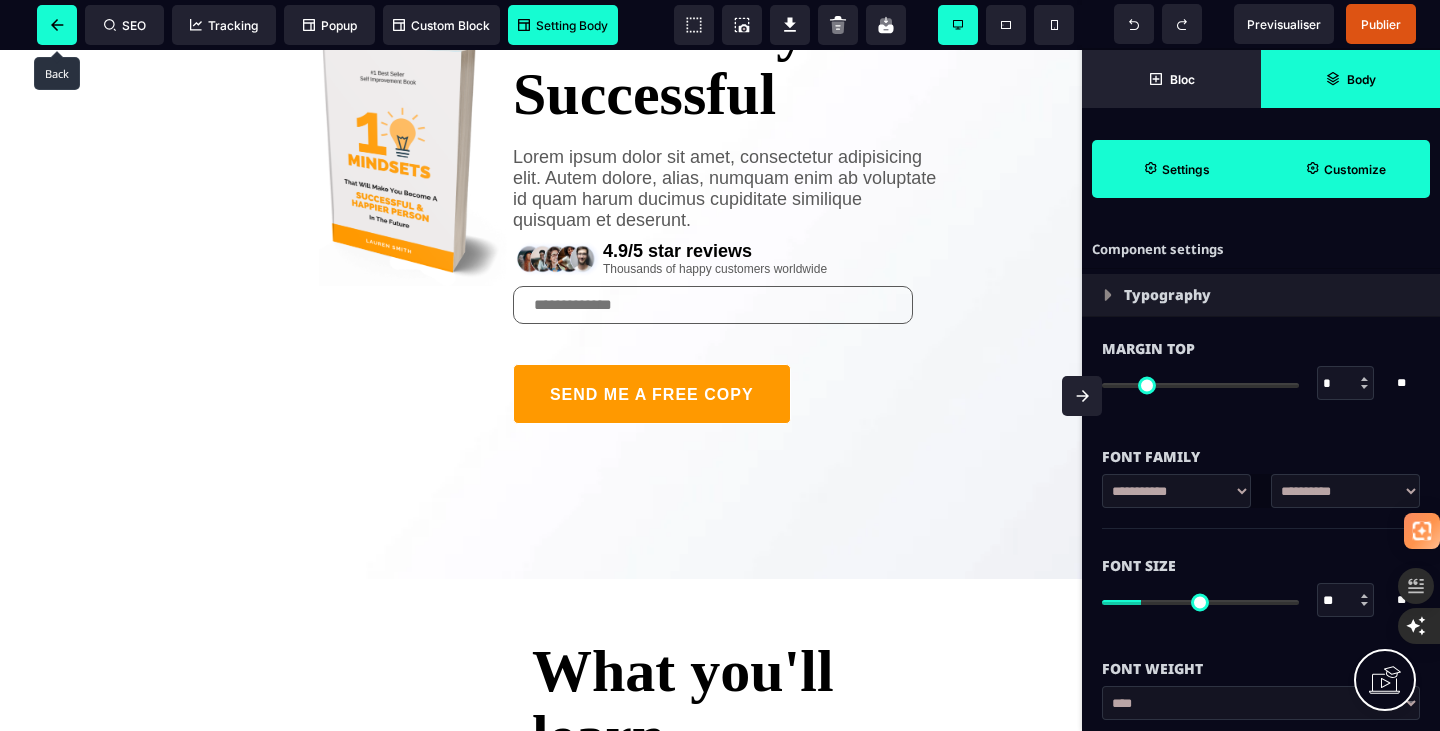 click at bounding box center (57, 25) 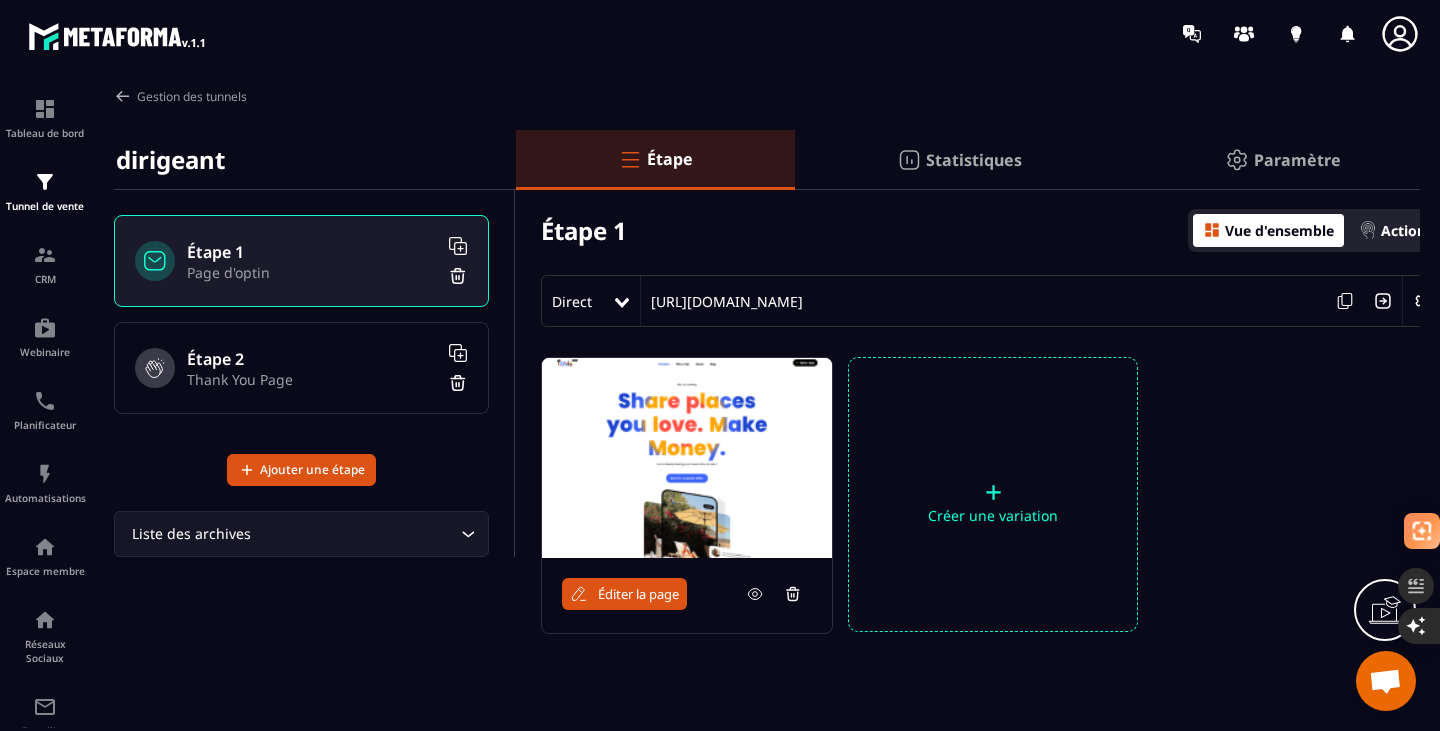 click on "Gestion des tunnels dirigeant Étape 1 Page d'optin Étape 2 Thank You Page Ajouter une étape Liste des archives Loading... Étape Statistiques Paramètre Étape 1 Vue d'ensemble Actions Direct [URL][DOMAIN_NAME] Éditer la page  +  Créer une variation" 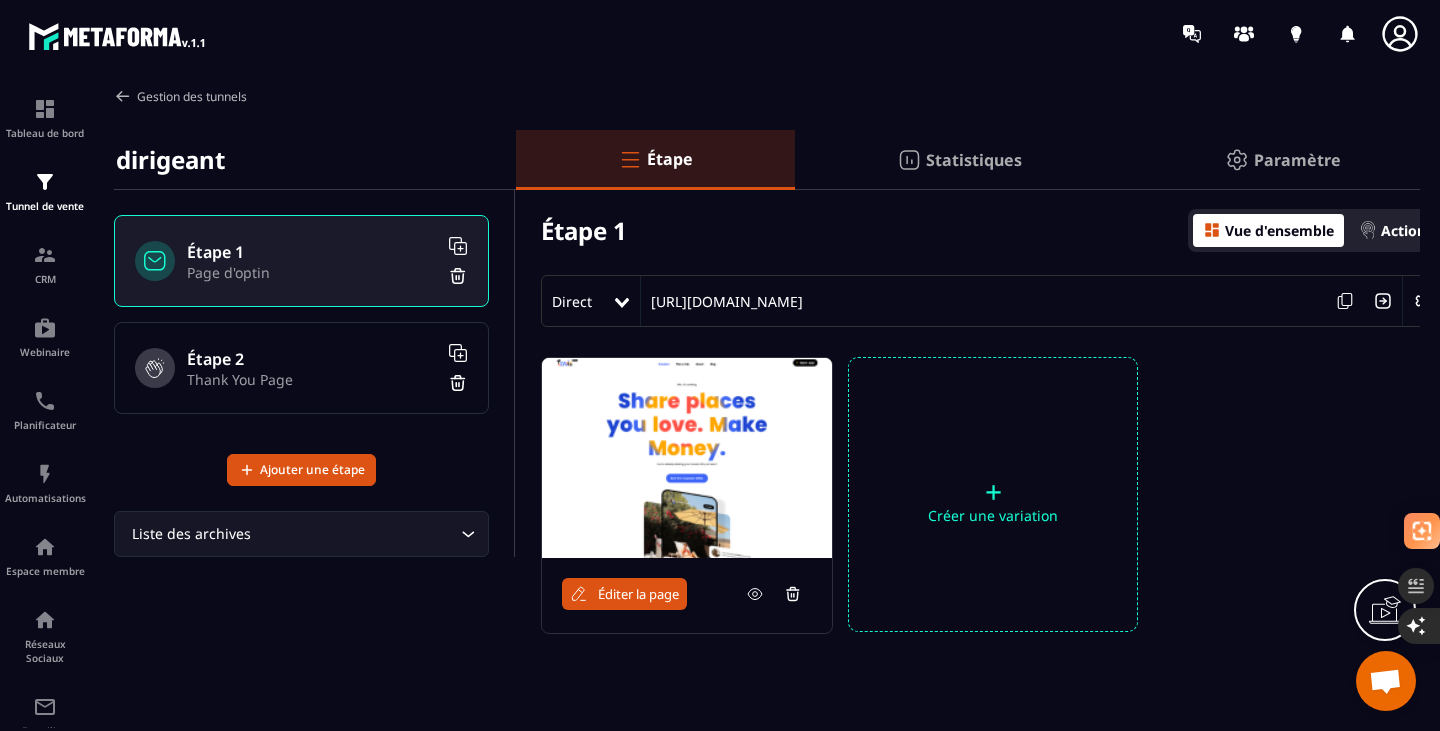 click at bounding box center [123, 96] 